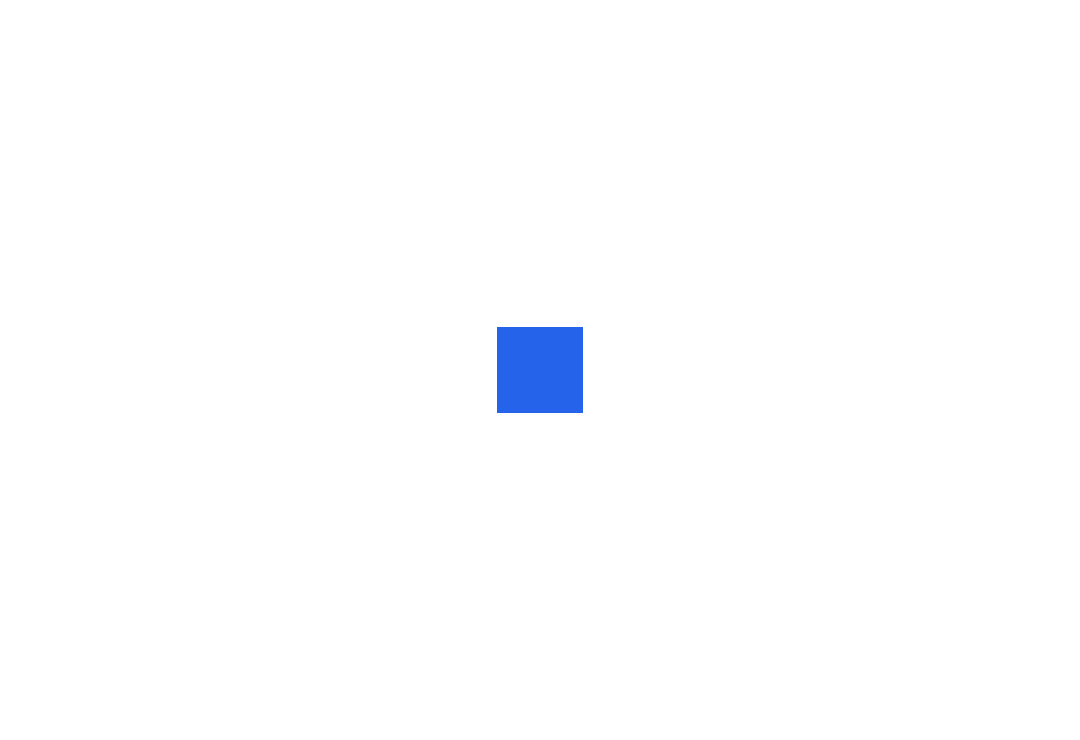 scroll, scrollTop: 0, scrollLeft: 0, axis: both 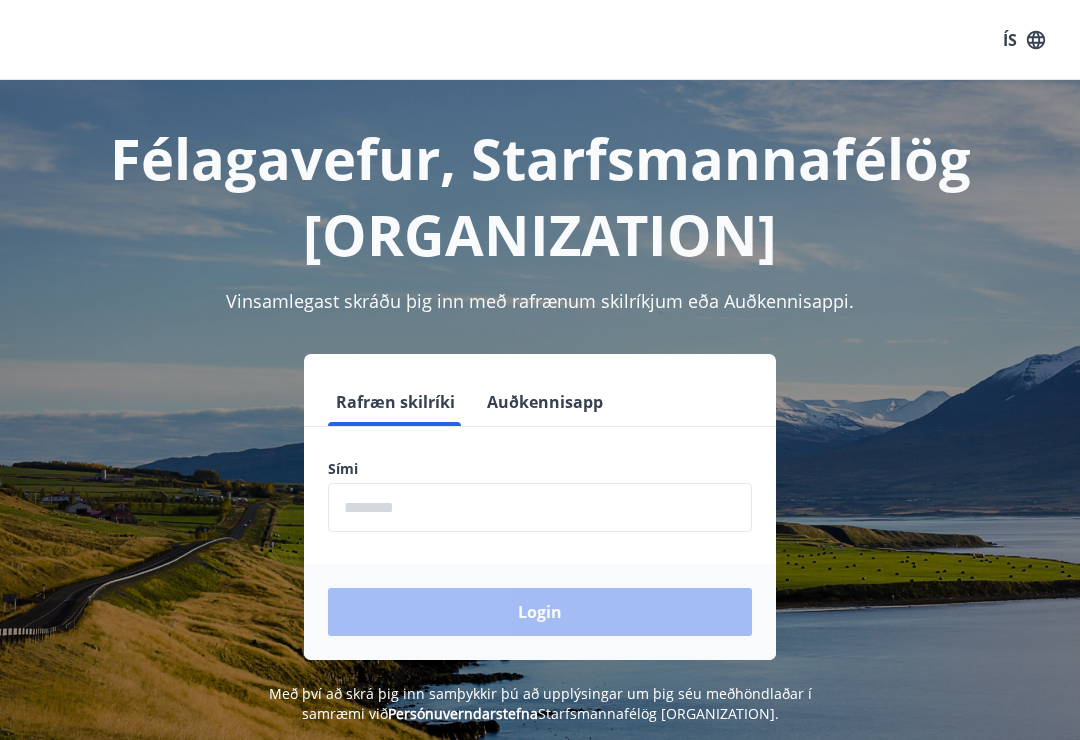 click at bounding box center (540, 507) 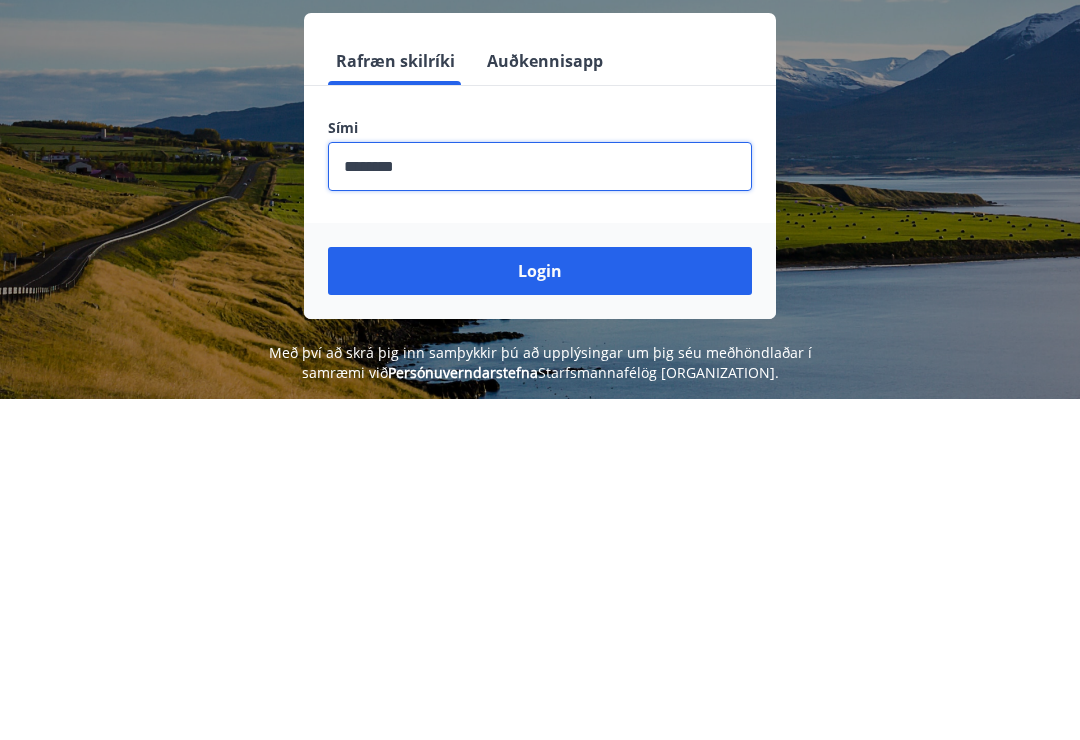 type on "********" 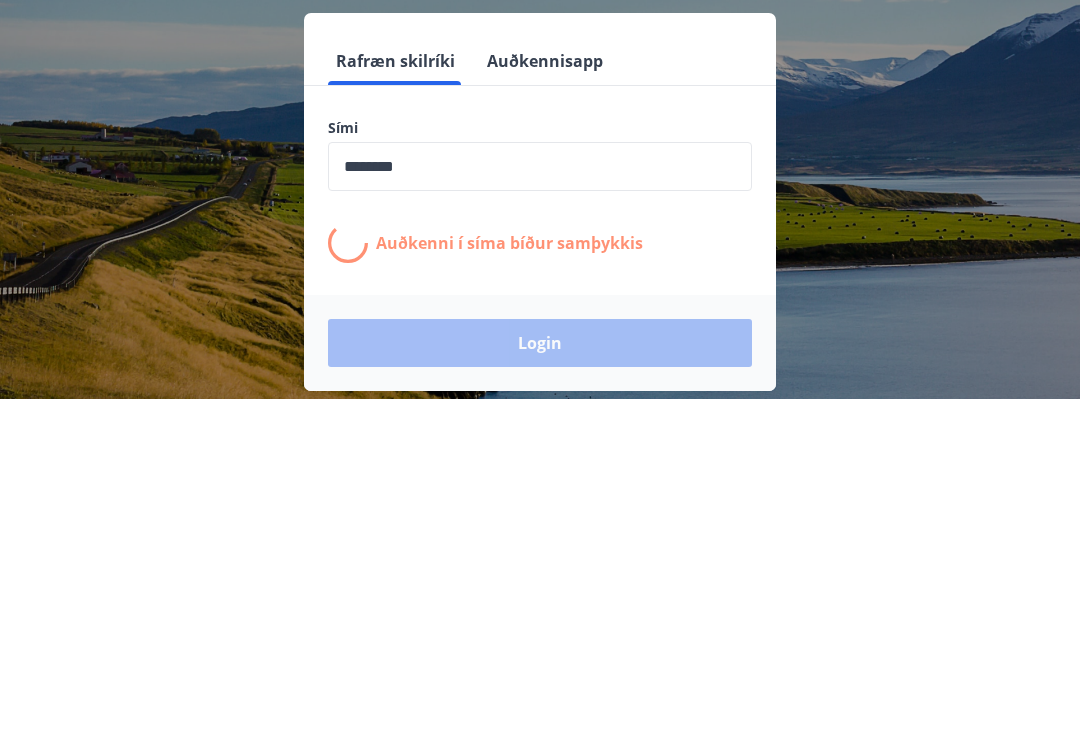 scroll, scrollTop: 276, scrollLeft: 0, axis: vertical 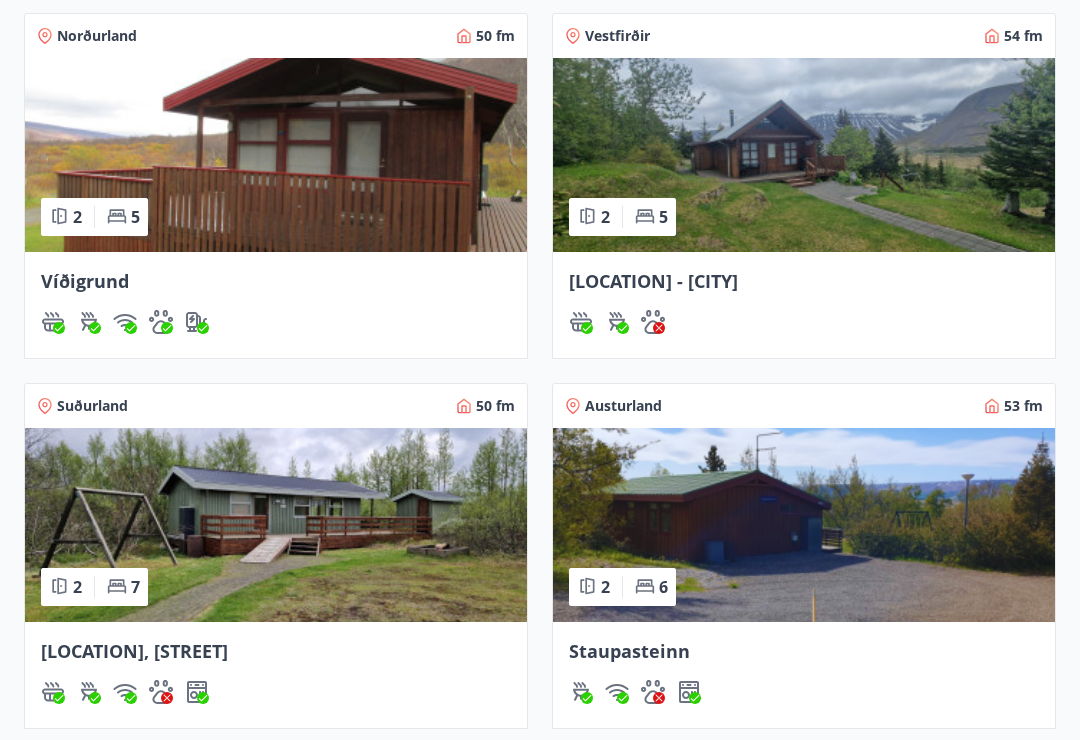 click at bounding box center [804, 526] 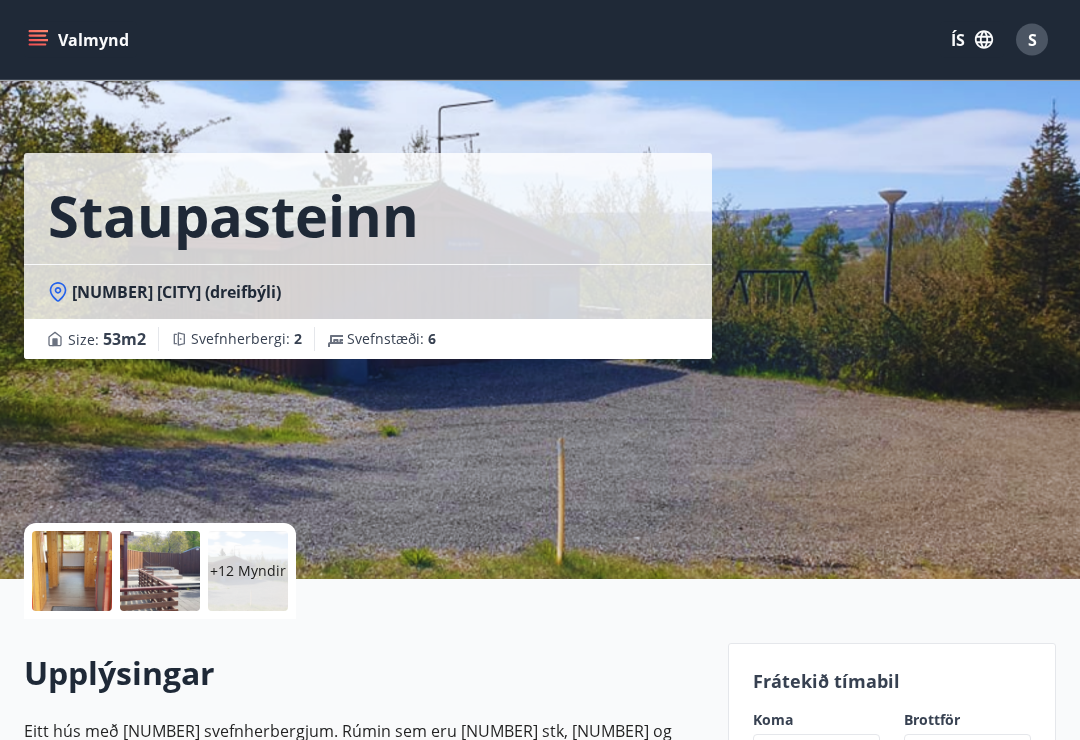 scroll, scrollTop: 0, scrollLeft: 0, axis: both 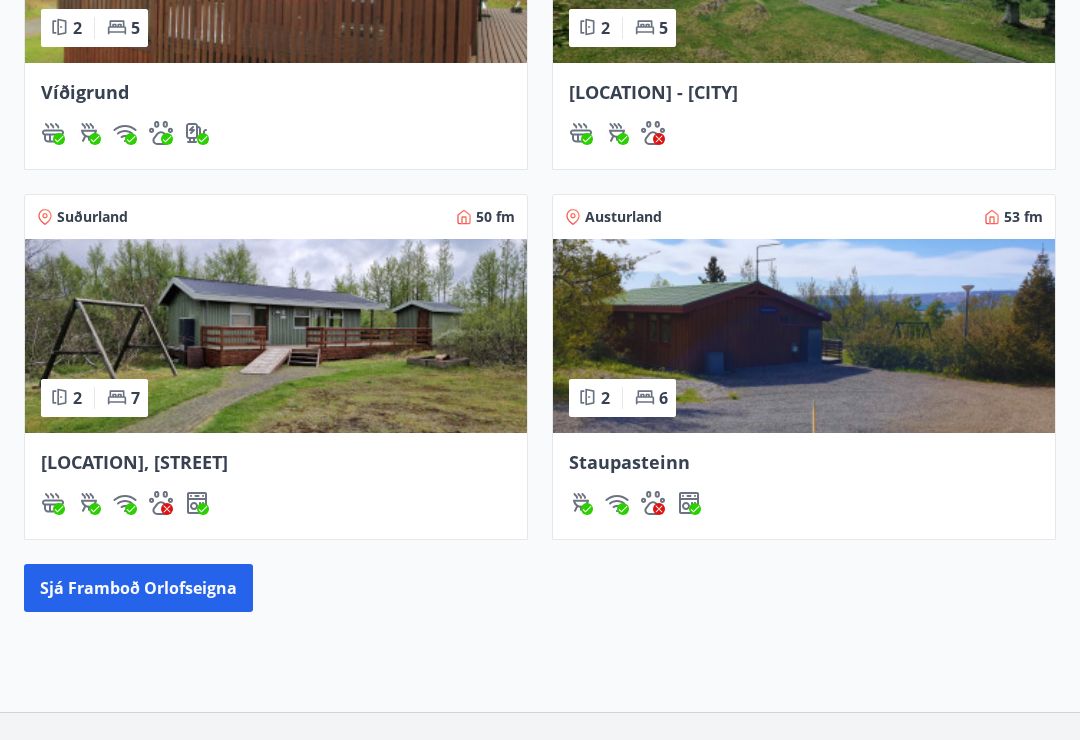 click on "Sjá framboð orlofseigna" at bounding box center [138, 588] 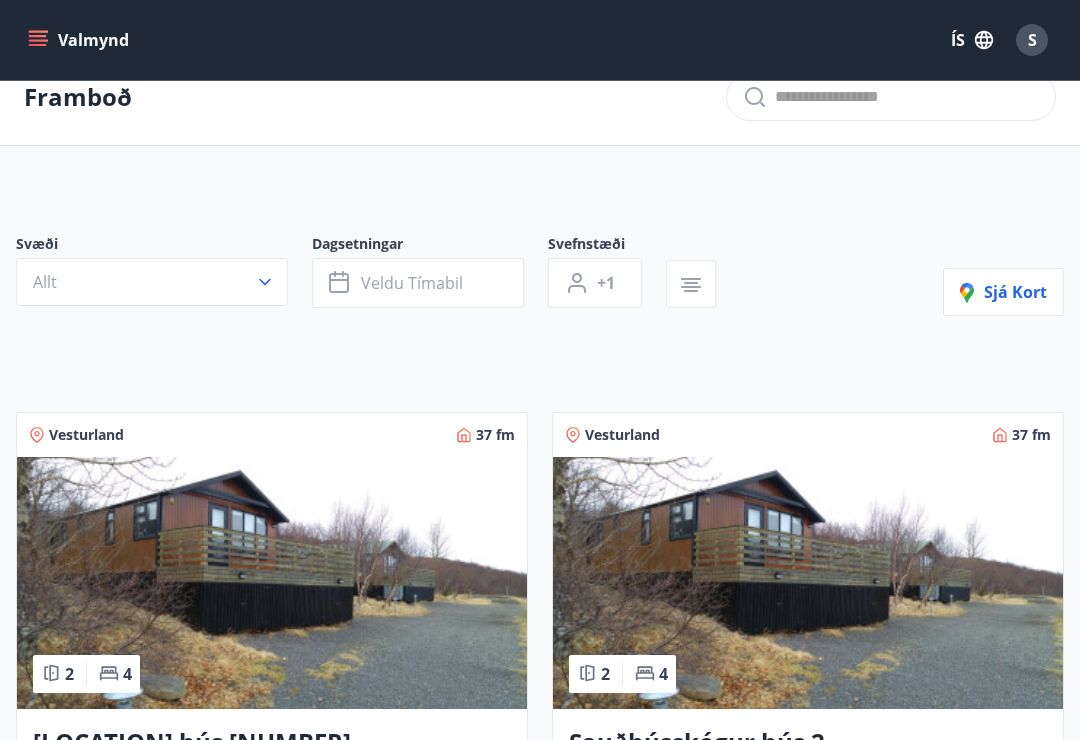 scroll, scrollTop: 0, scrollLeft: 0, axis: both 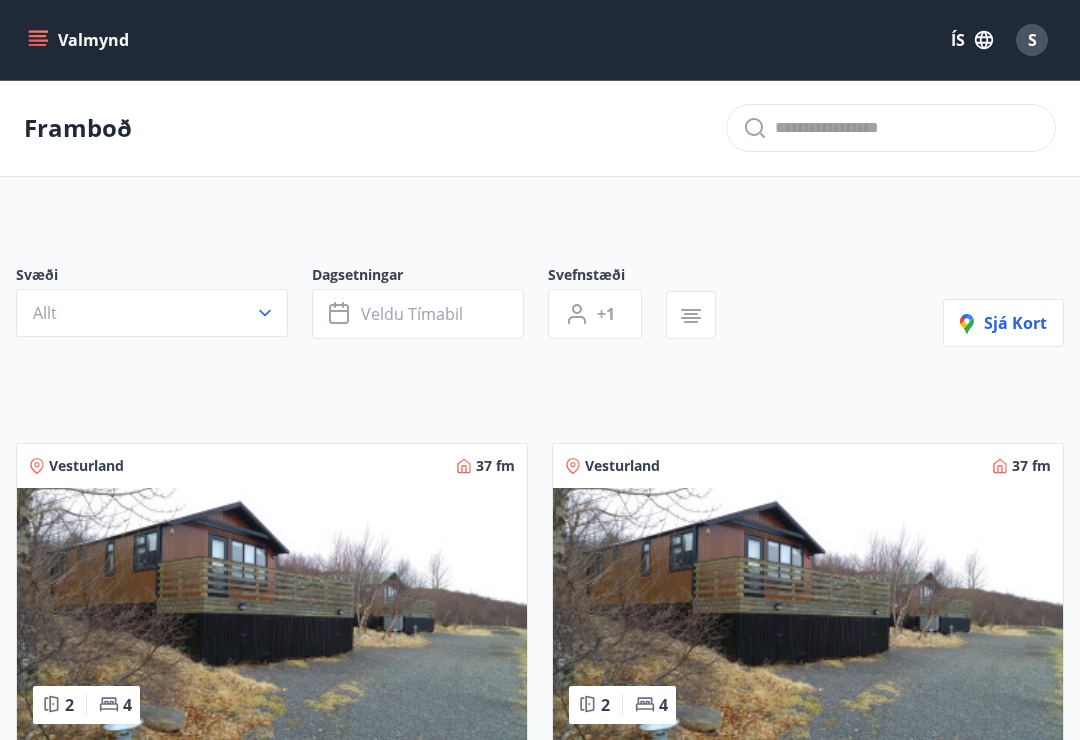 click 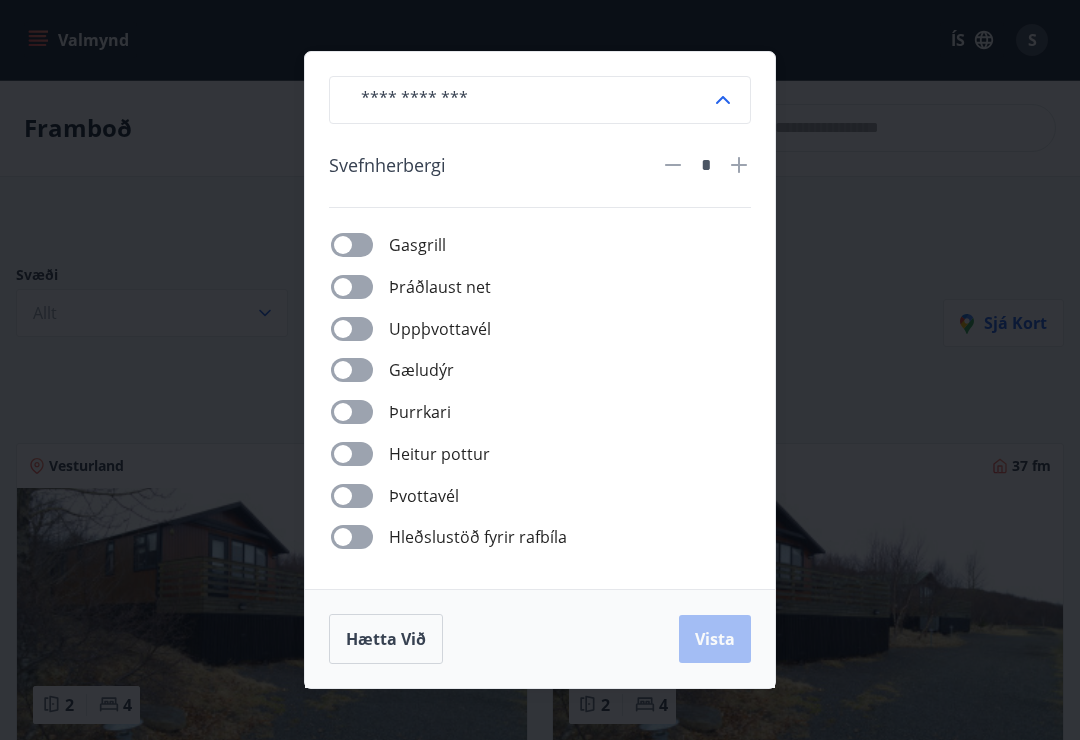click on "​ Svefnherbergi * Gasgrill Þráðlaust net Uppþvottavél Gæludýr Þurrkari Heitur pottur Þvottavél Hleðslustöð fyrir rafbíla Hætta við Vista" at bounding box center [540, 370] 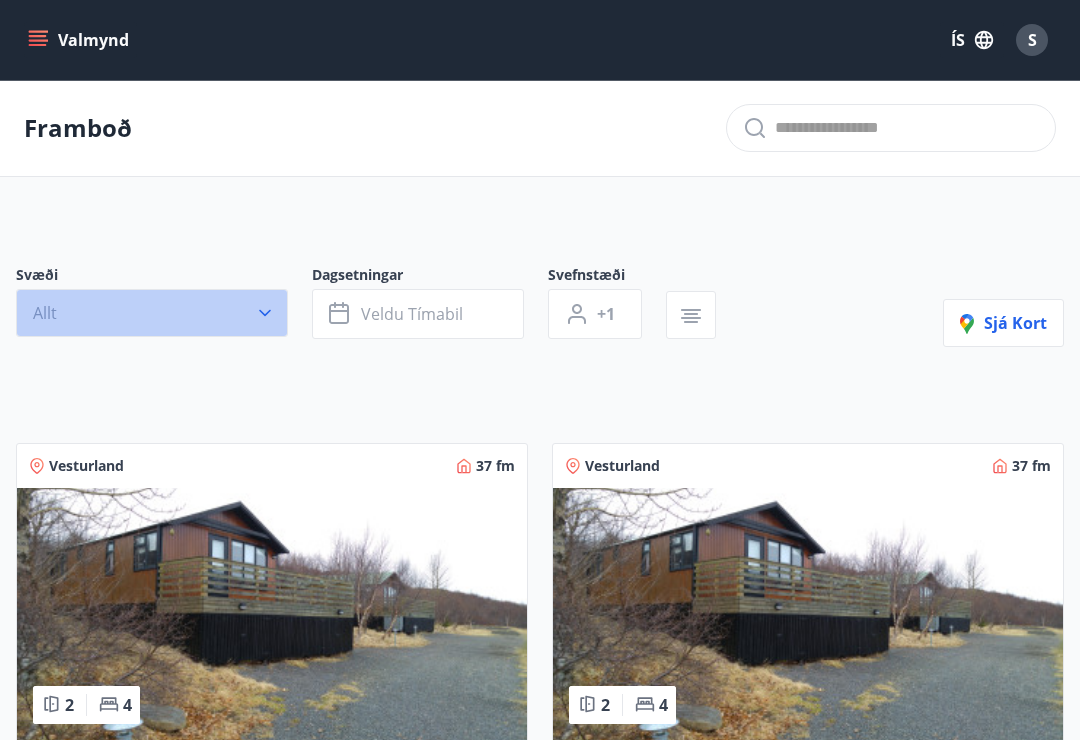 click 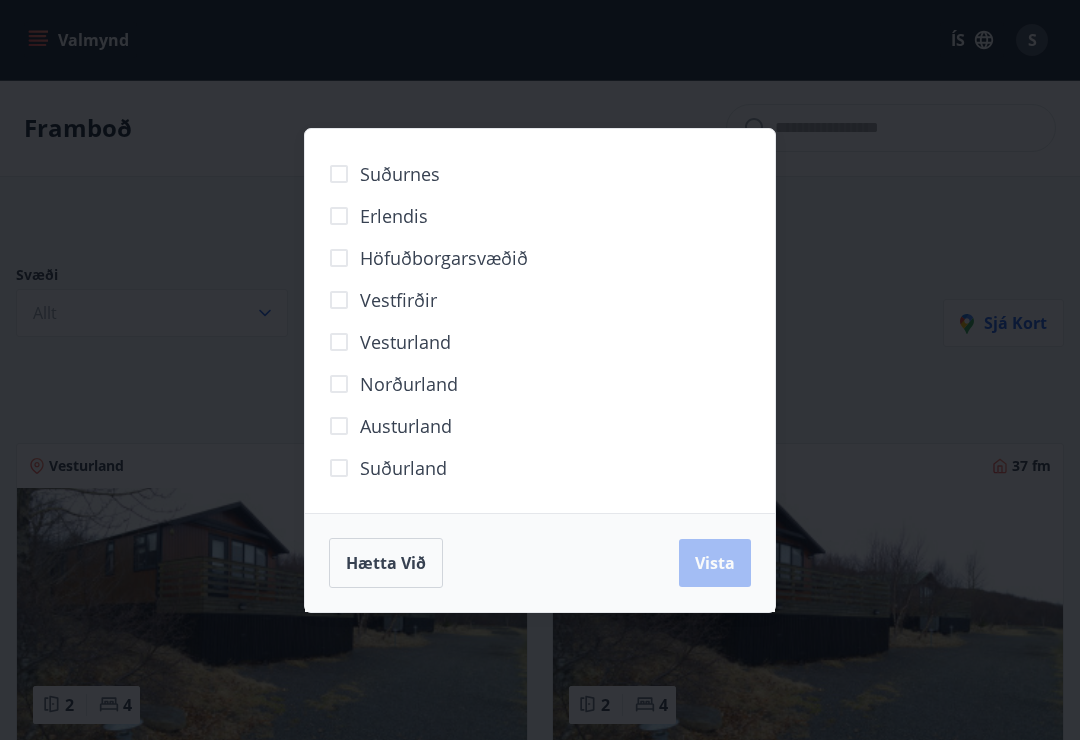 click on "Hætta við" at bounding box center (386, 563) 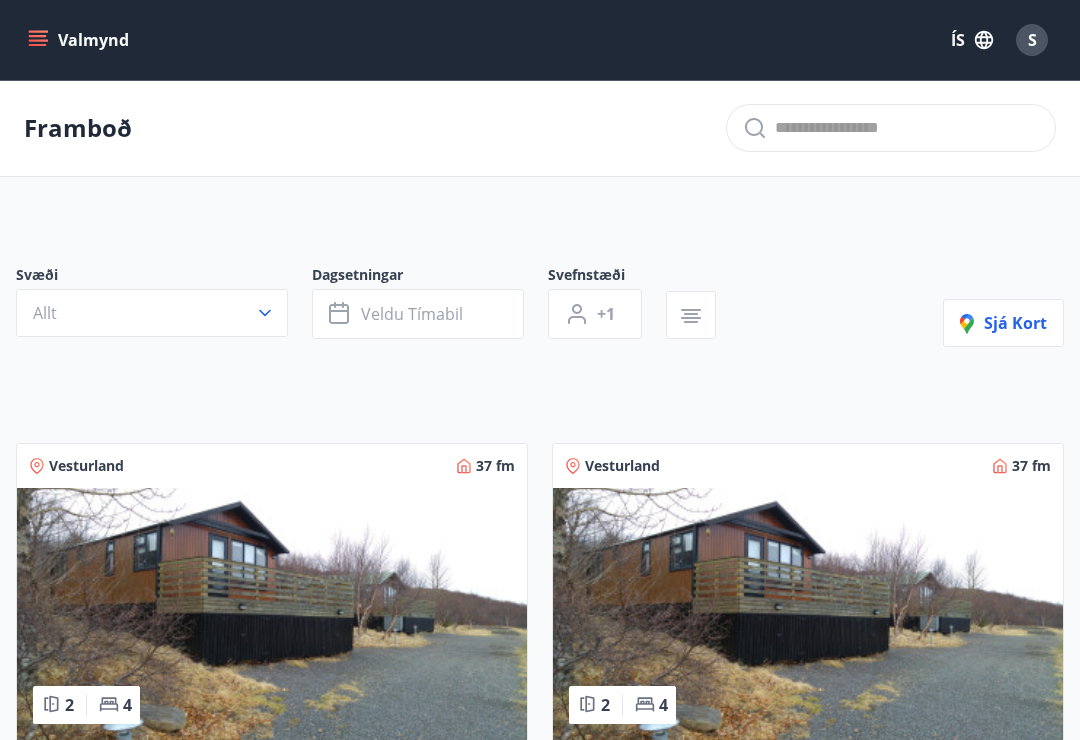 click 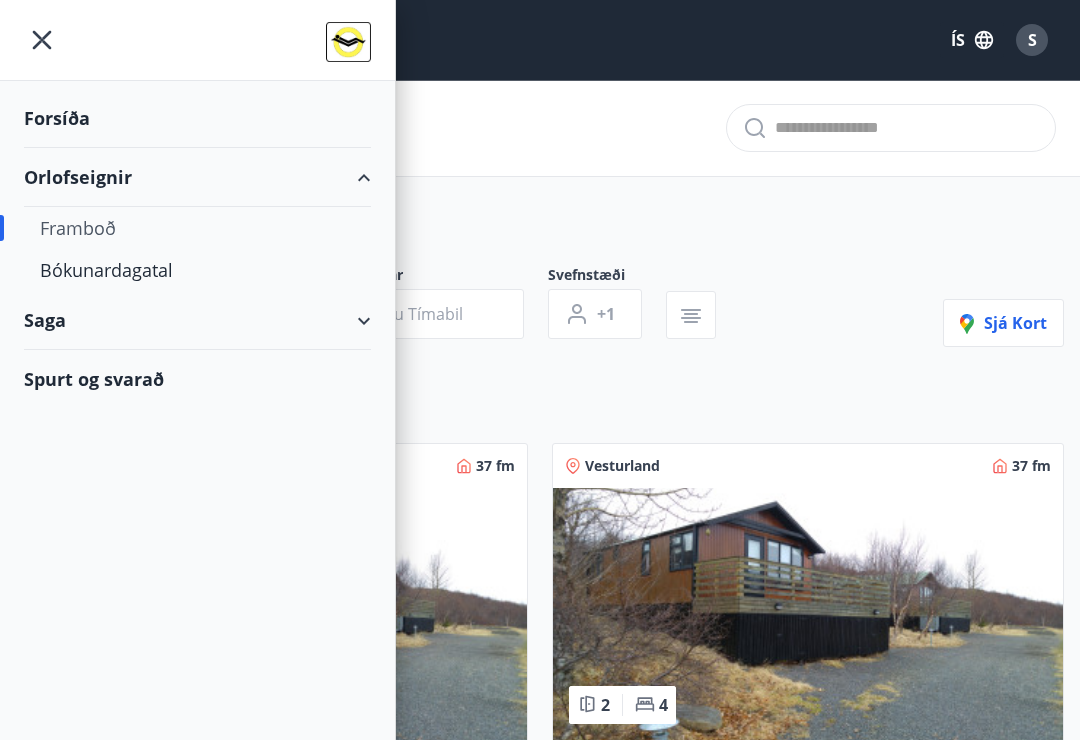 click on "Framboð" at bounding box center [197, 228] 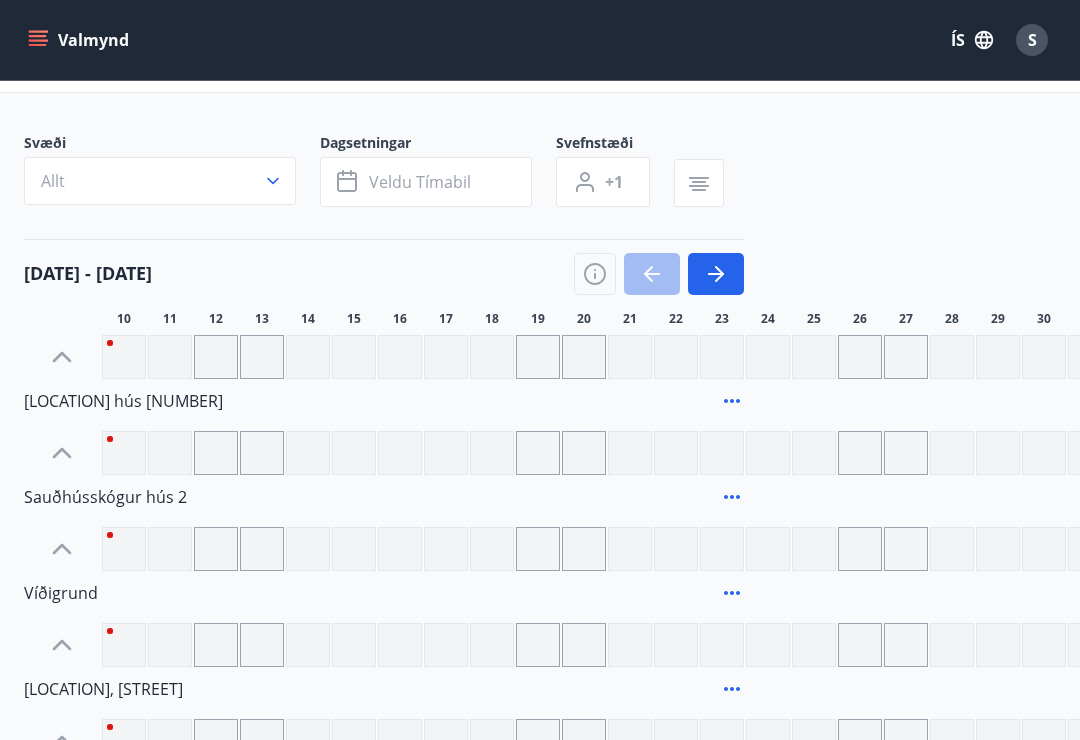 scroll, scrollTop: 0, scrollLeft: 0, axis: both 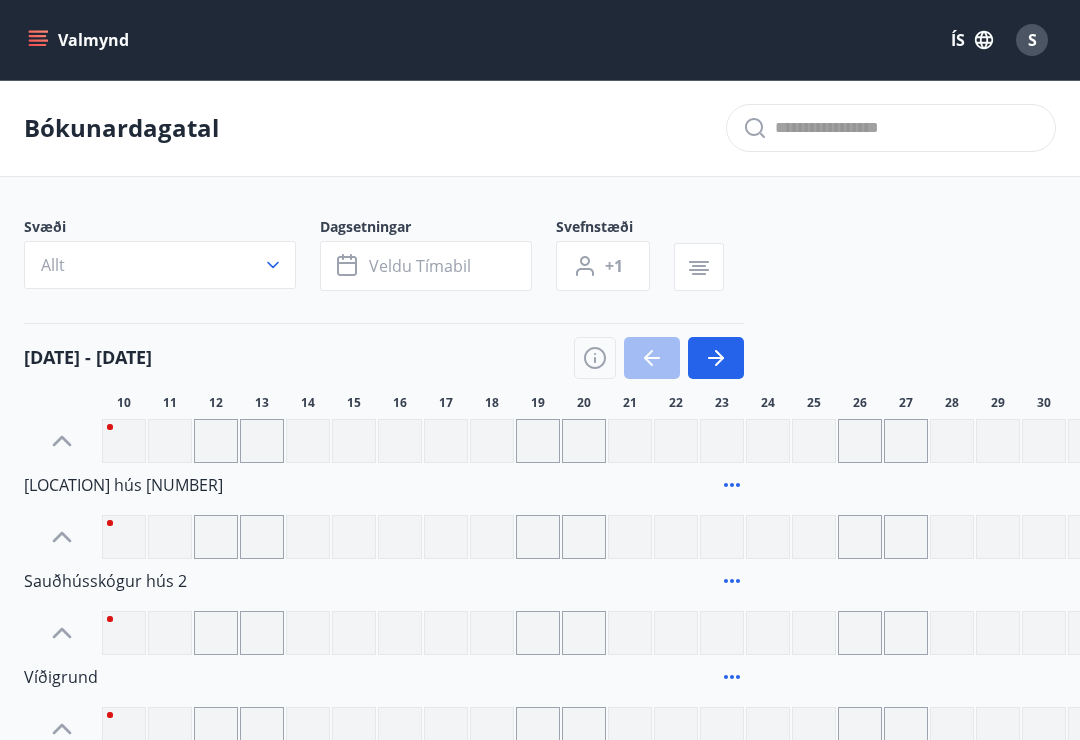click 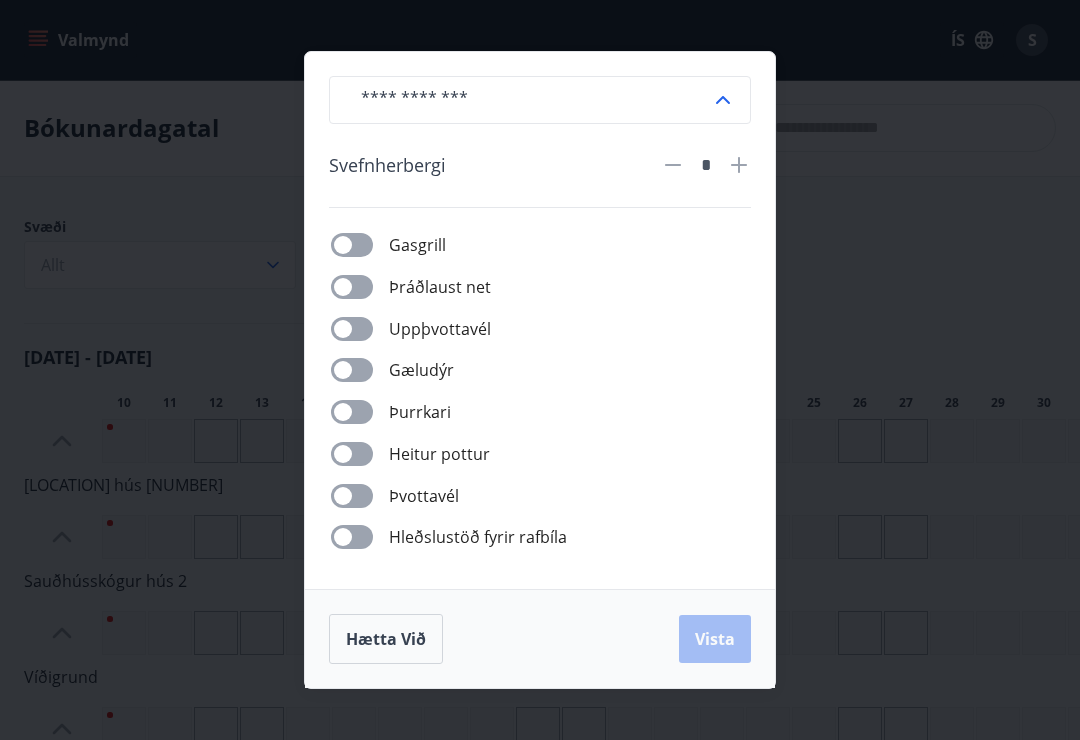 click 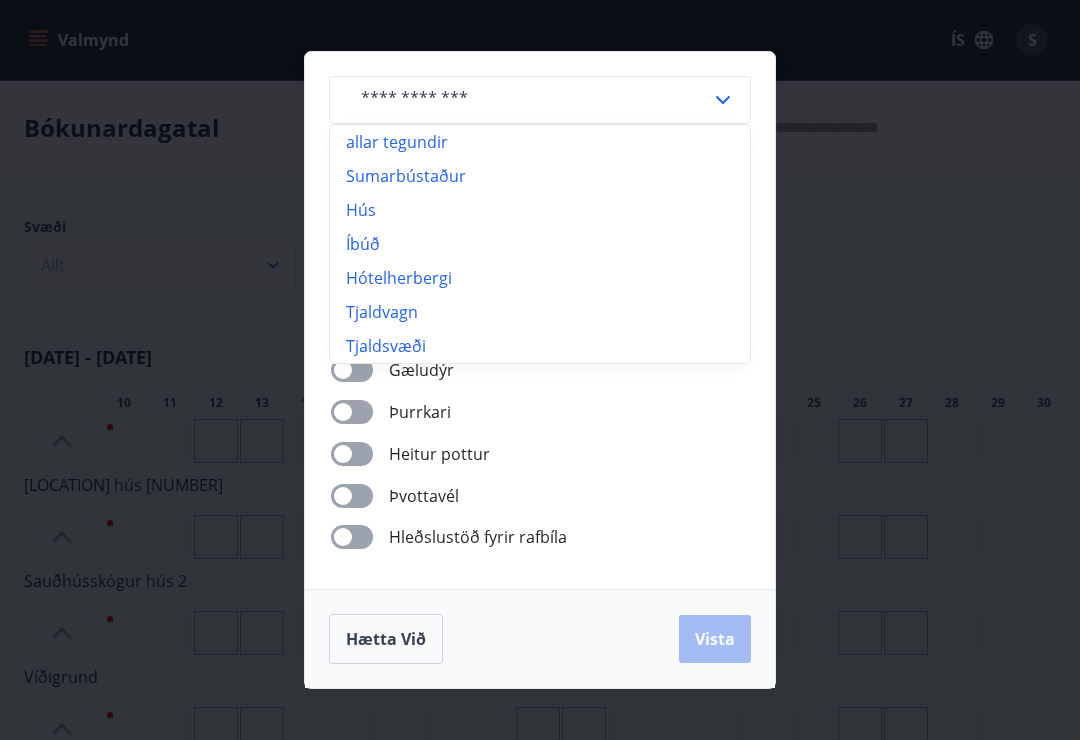 click on "​ allar tegundir Sumarbústaður Hús Íbúð Hótelherbergi Tjaldvagn Tjaldsvæði Svefnherbergi * Gasgrill Þráðlaust net Uppþvottavél Gæludýr Þurrkari Heitur pottur Þvottavél Hleðslustöð fyrir rafbíla Hætta við Vista" at bounding box center (540, 370) 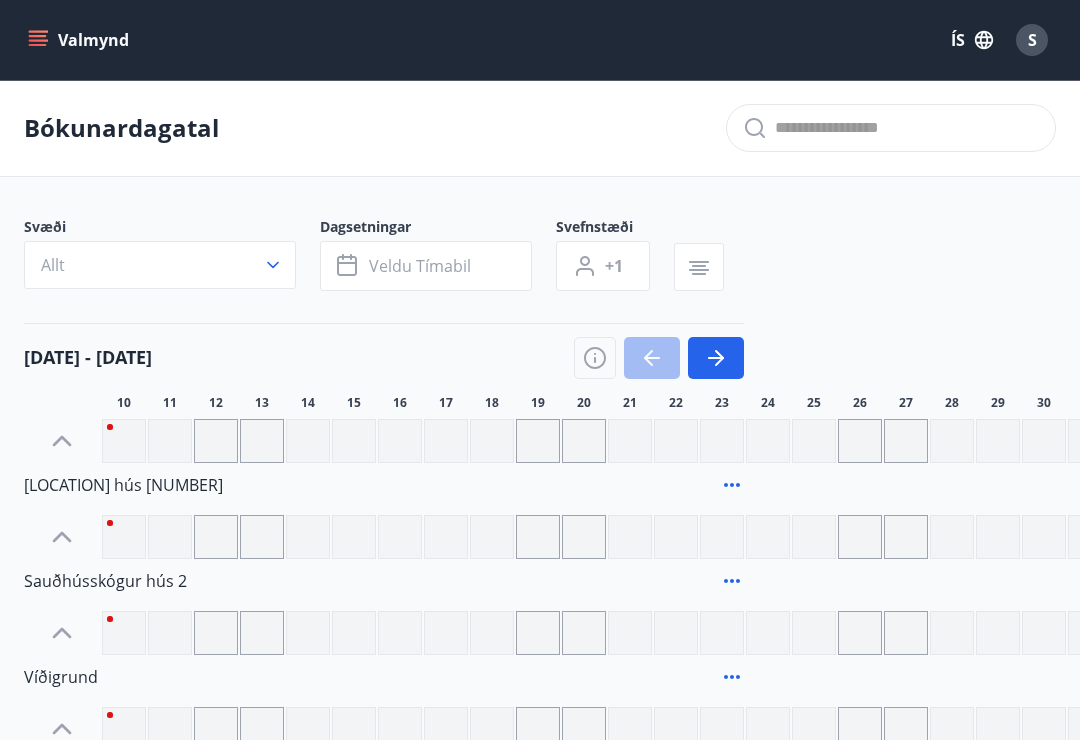 click on "S" at bounding box center [1032, 40] 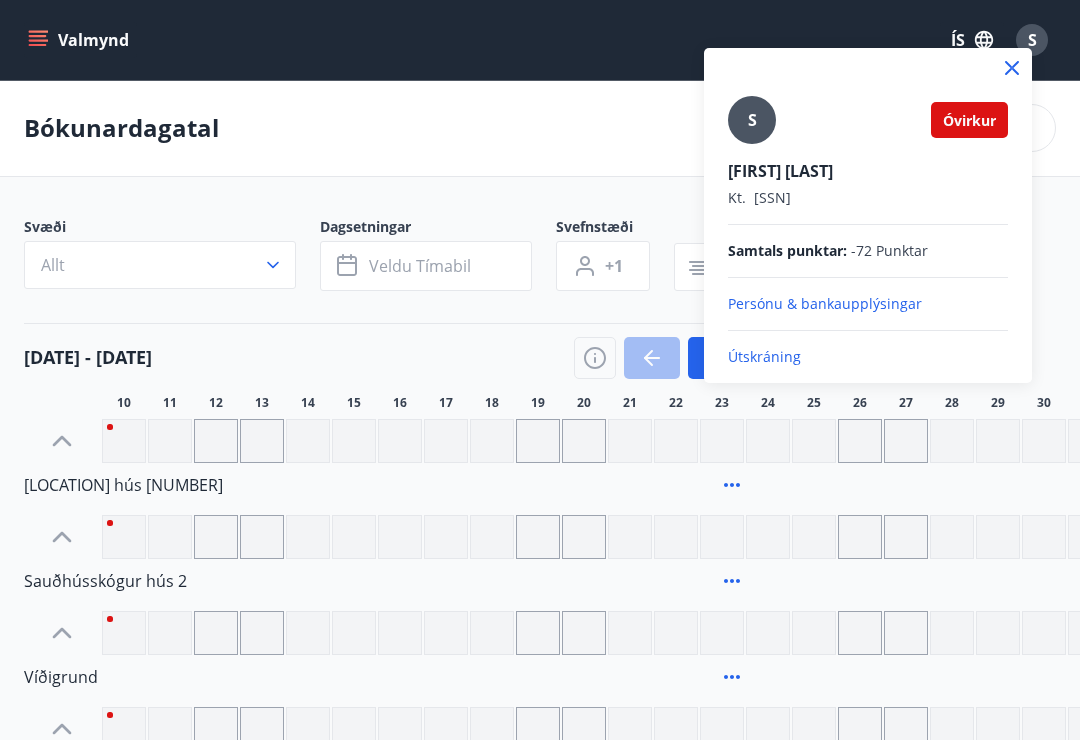 click at bounding box center (540, 370) 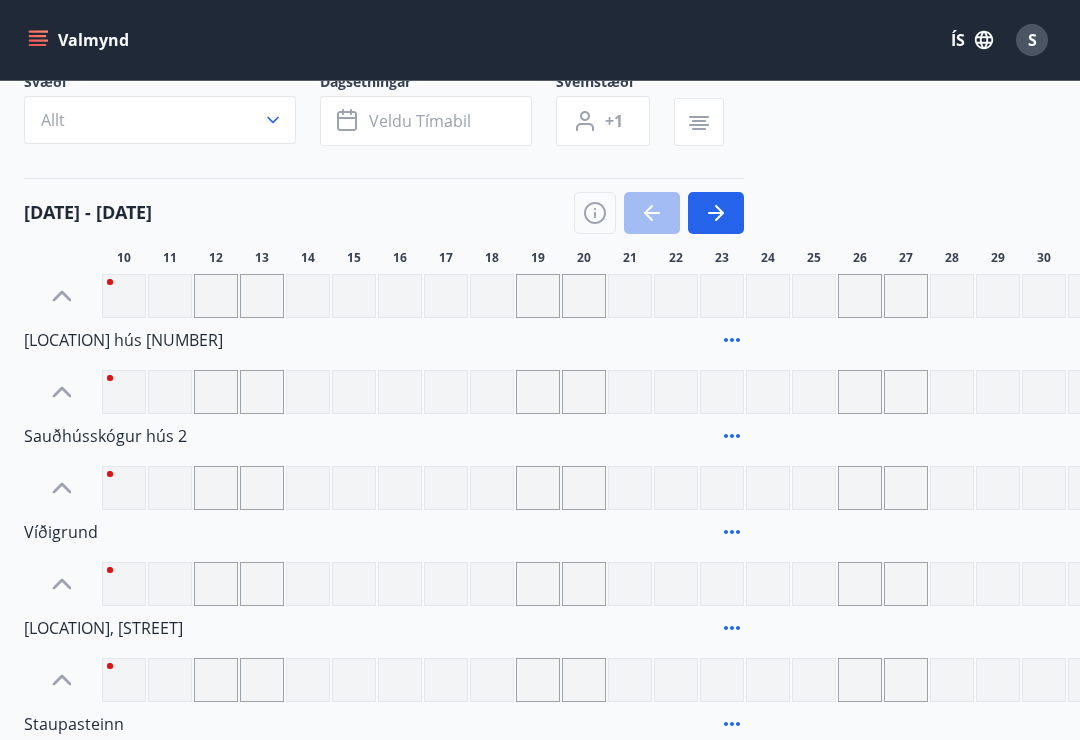 scroll, scrollTop: 144, scrollLeft: 0, axis: vertical 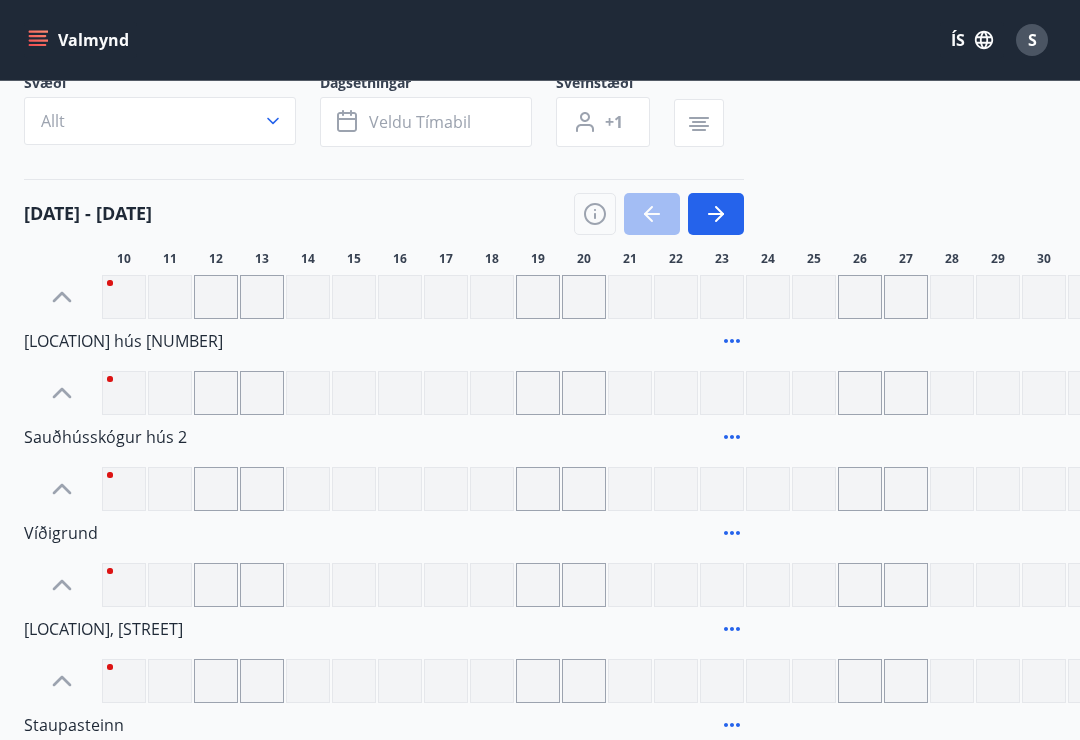 click at bounding box center [216, 297] 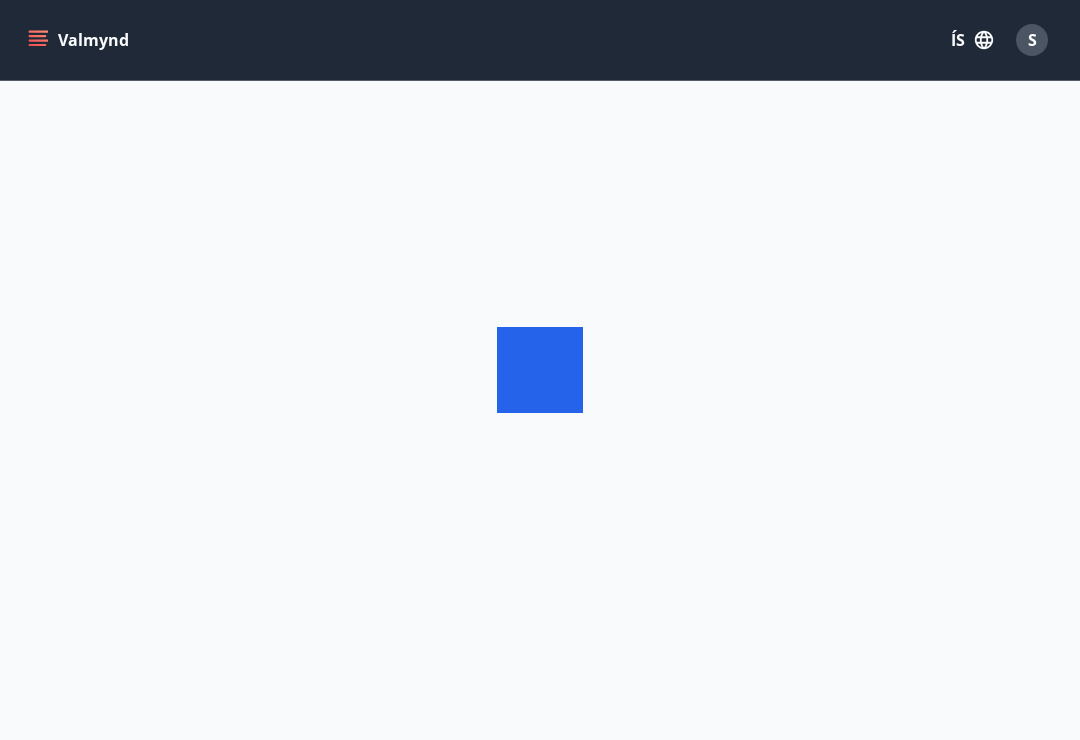 scroll, scrollTop: 0, scrollLeft: 0, axis: both 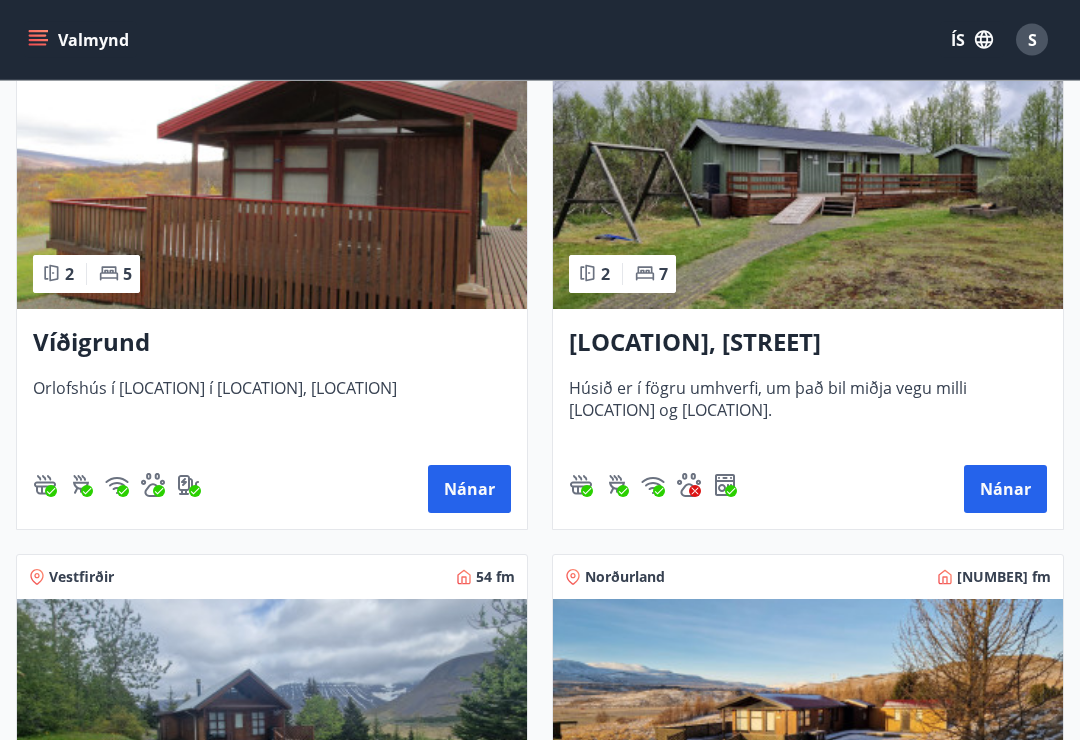 click on "Nánar" at bounding box center [1005, 490] 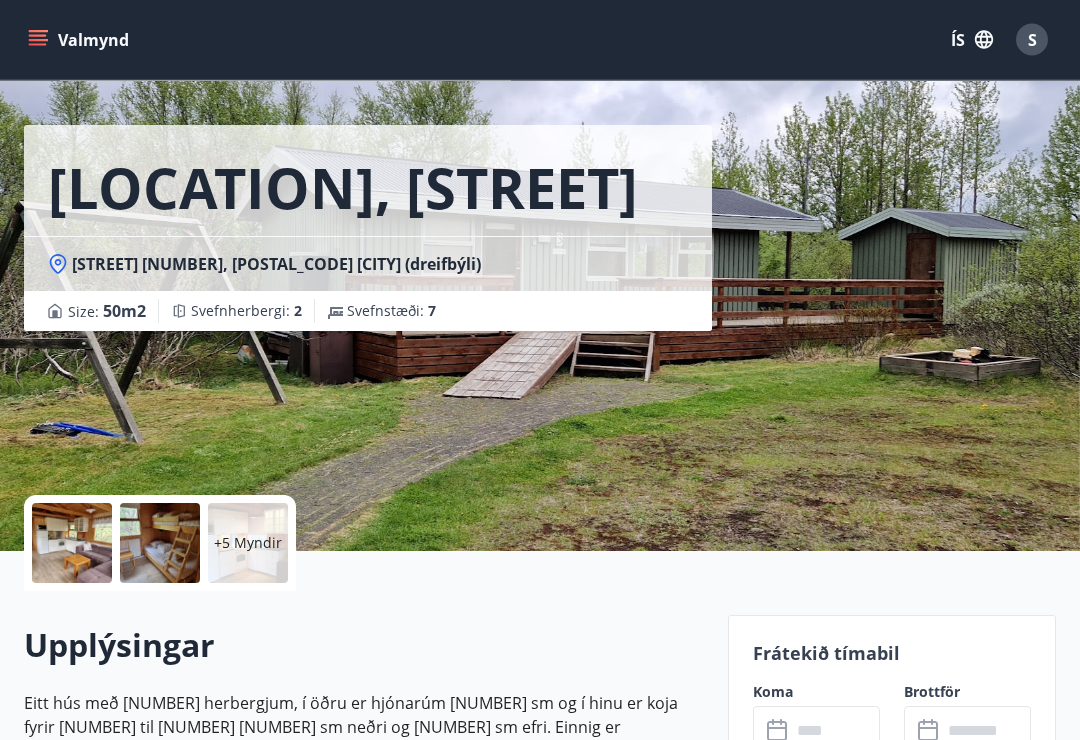 scroll, scrollTop: 0, scrollLeft: 0, axis: both 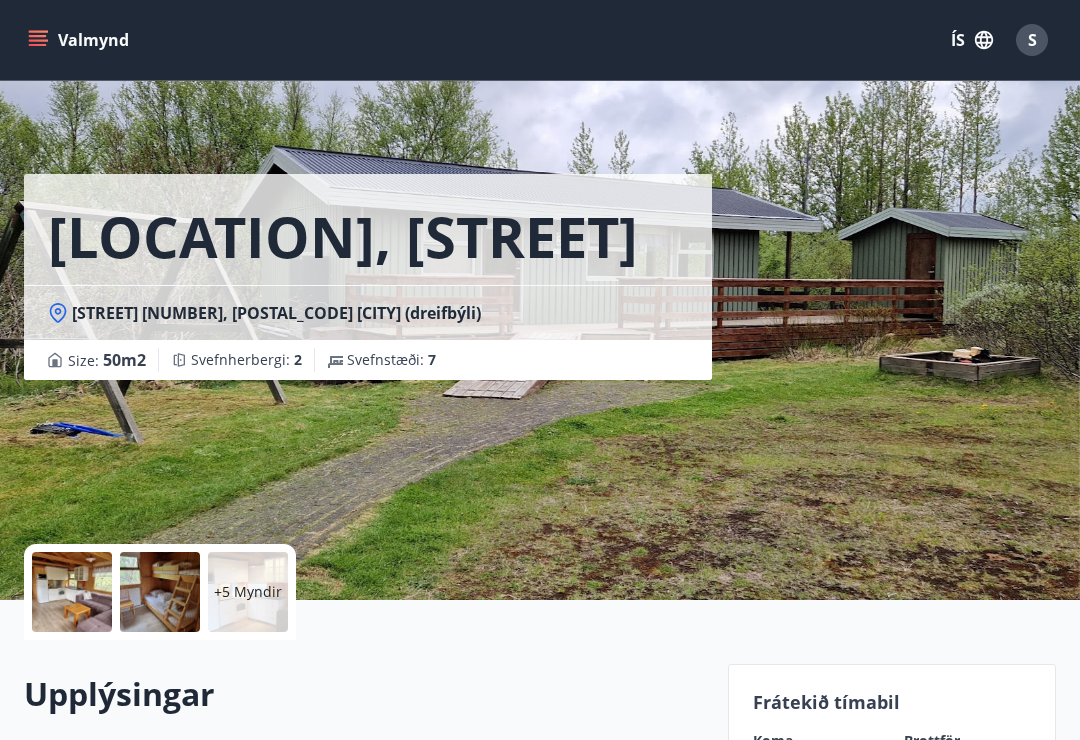 click 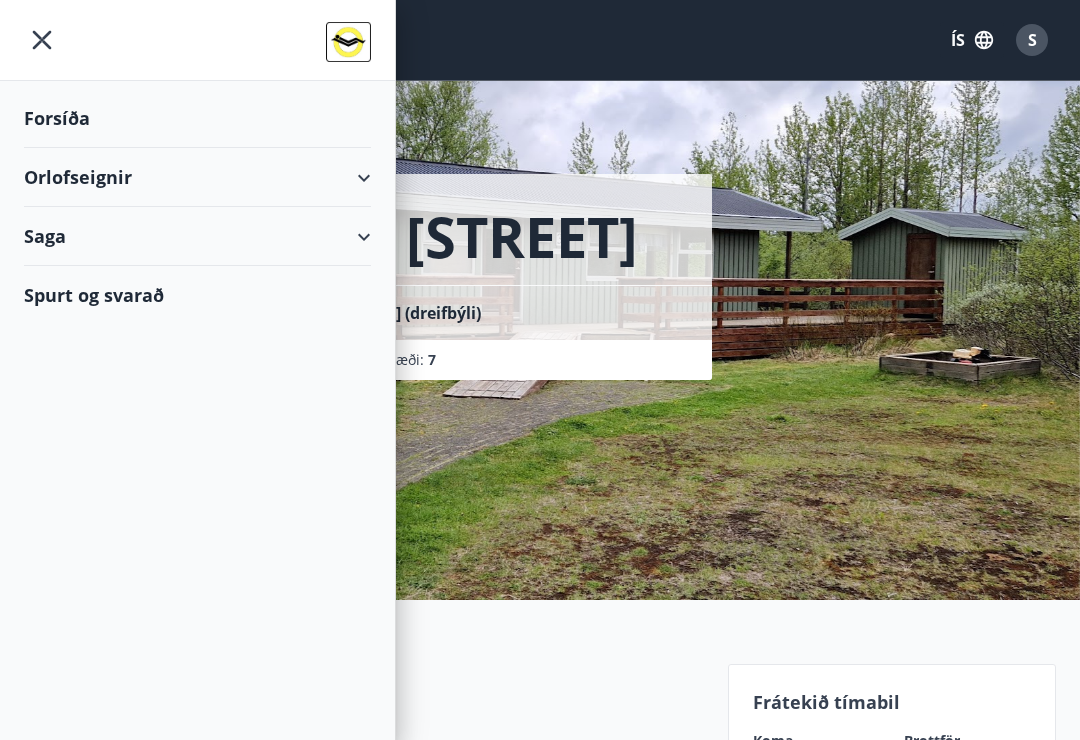 click 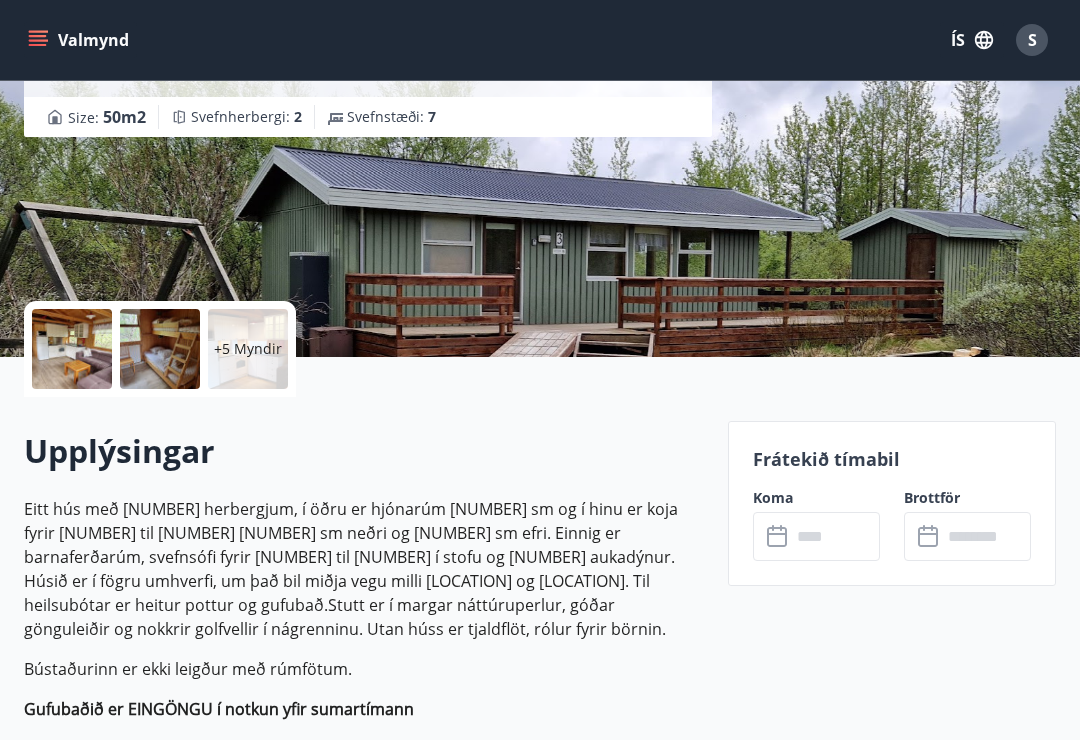 scroll, scrollTop: 286, scrollLeft: 0, axis: vertical 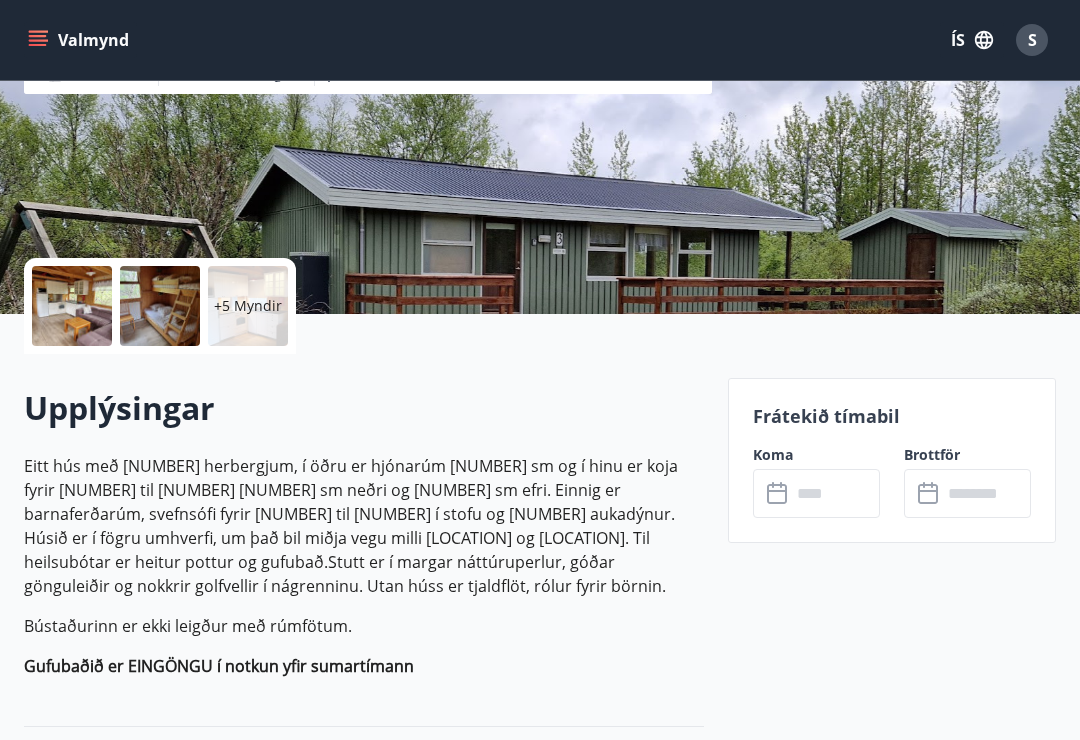 click at bounding box center (835, 493) 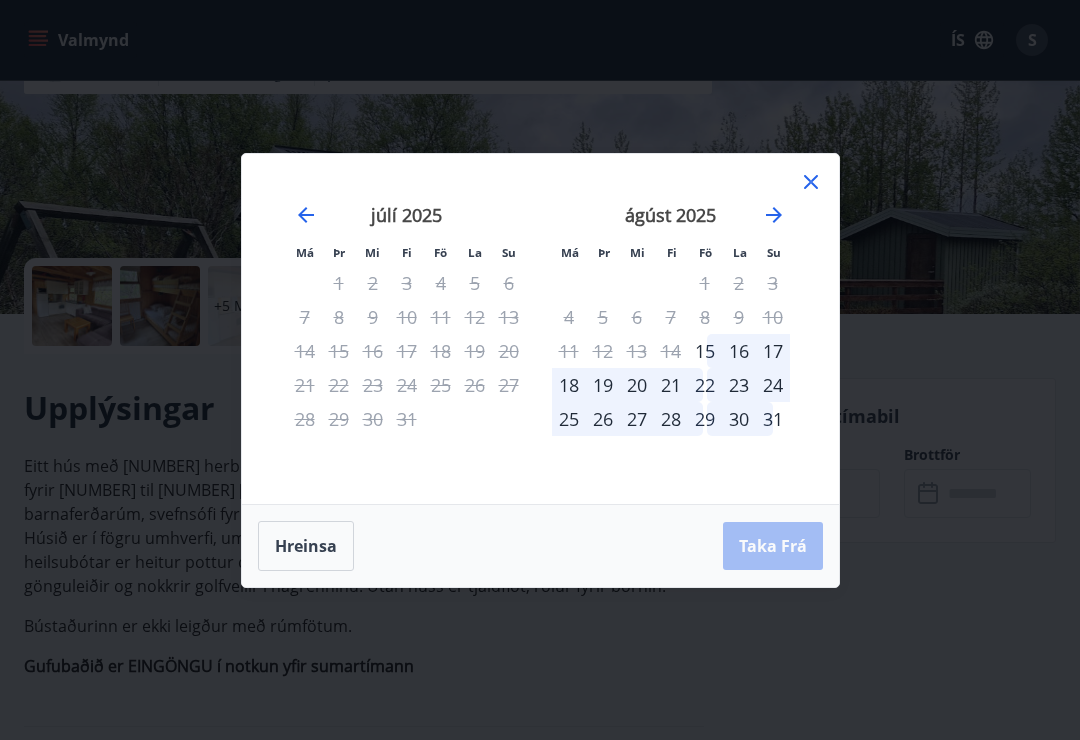 click 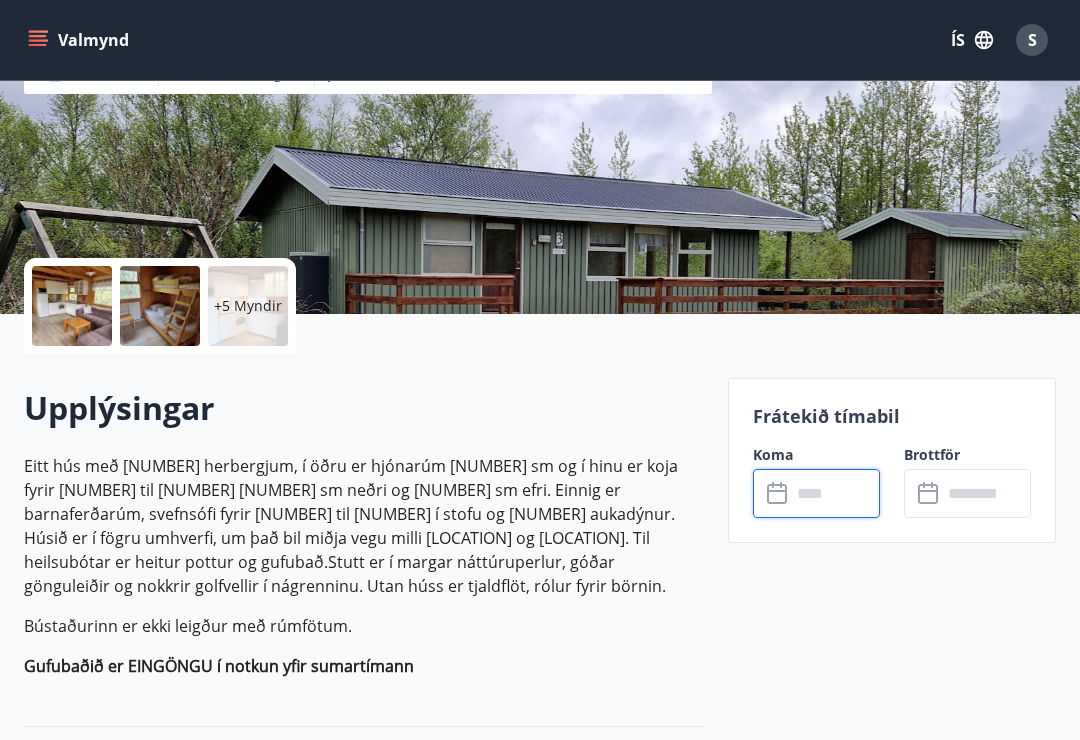 click 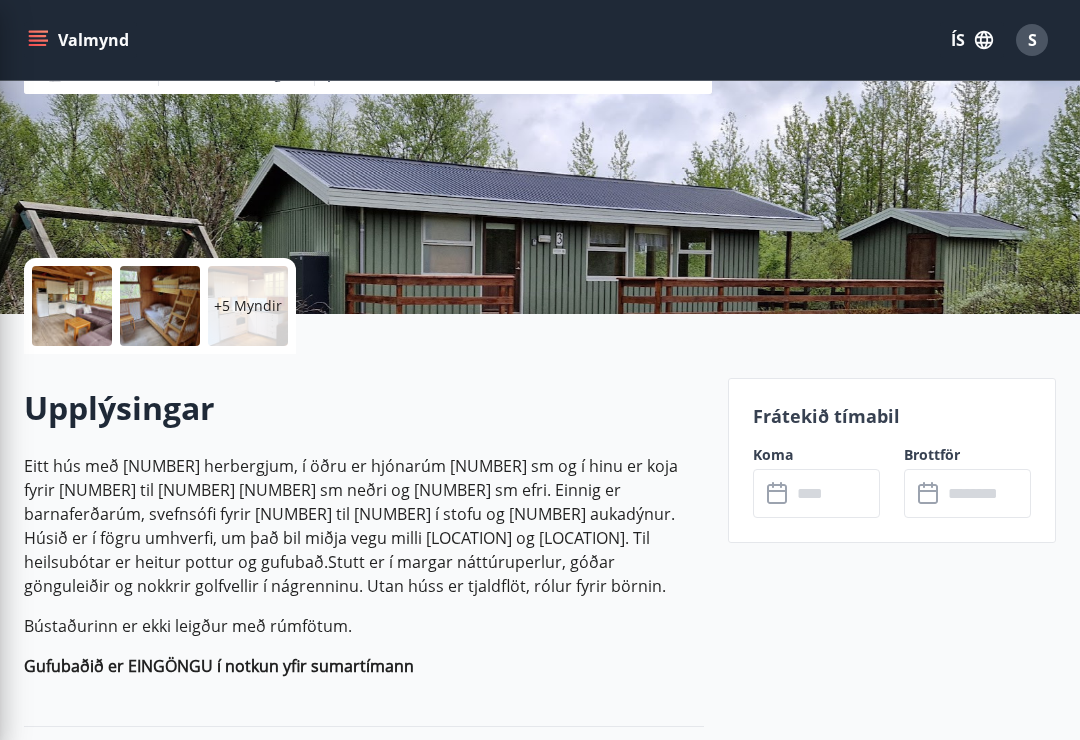 click on "Upplýsingar" at bounding box center [364, 408] 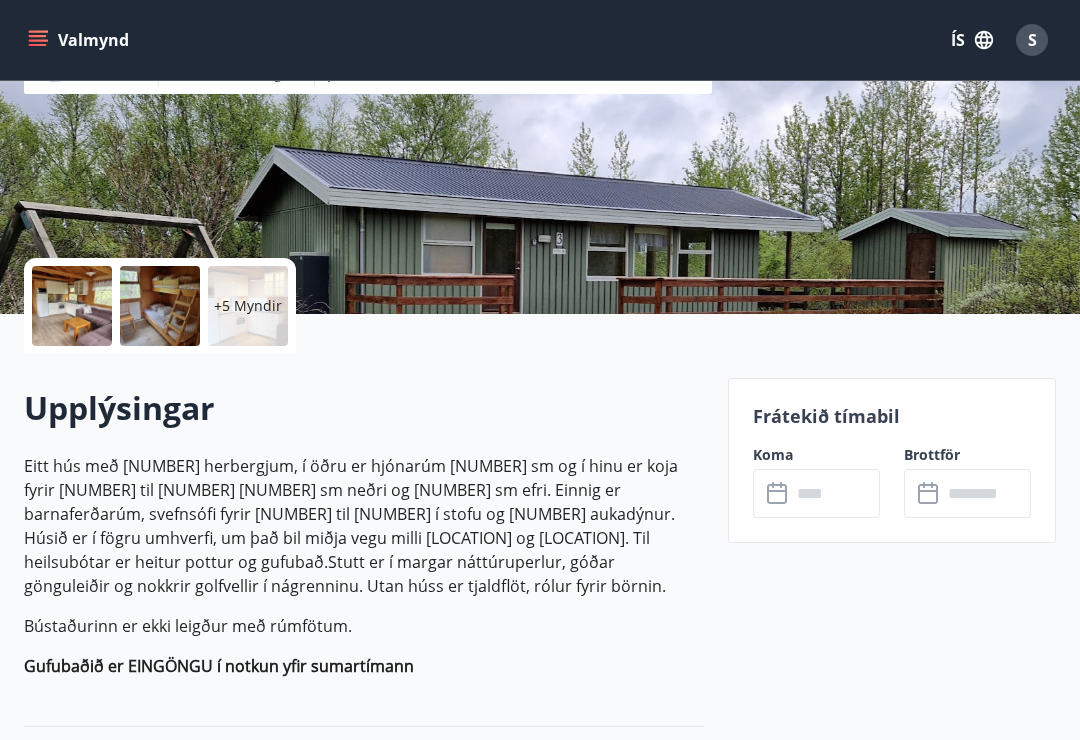 click on "Upplýsingar Eitt hús með [NUMBER] herbergjum, í öðru er hjónarúm [NUMBER] sm og í hinu er koja fyrir [NUMBER] til [NUMBER] [NUMBER] sm neðri og [NUMBER] sm efri. Einnig er barnaferðarúm, svefnsófi fyrir [NUMBER] til [NUMBER] í stofu og [NUMBER] aukadýnur. Húsið er í fögru umhverfi, um það bil miðja vegu milli [LOCATION] og [LOCATION]. Til heilsubótar er heitur pottur og gufubað.Stutt er í margar náttúruperlur, góðar gönguleiðir og nokkrir golfvellir í nágrenninu. Utan húss er tjaldflöt, rólur fyrir börnin.
Bústaðurinn er ekki leigður með rúmfötum.
Gufubaðið er EINGÖNGU í notkun yfir sumartímann" at bounding box center (364, 540) 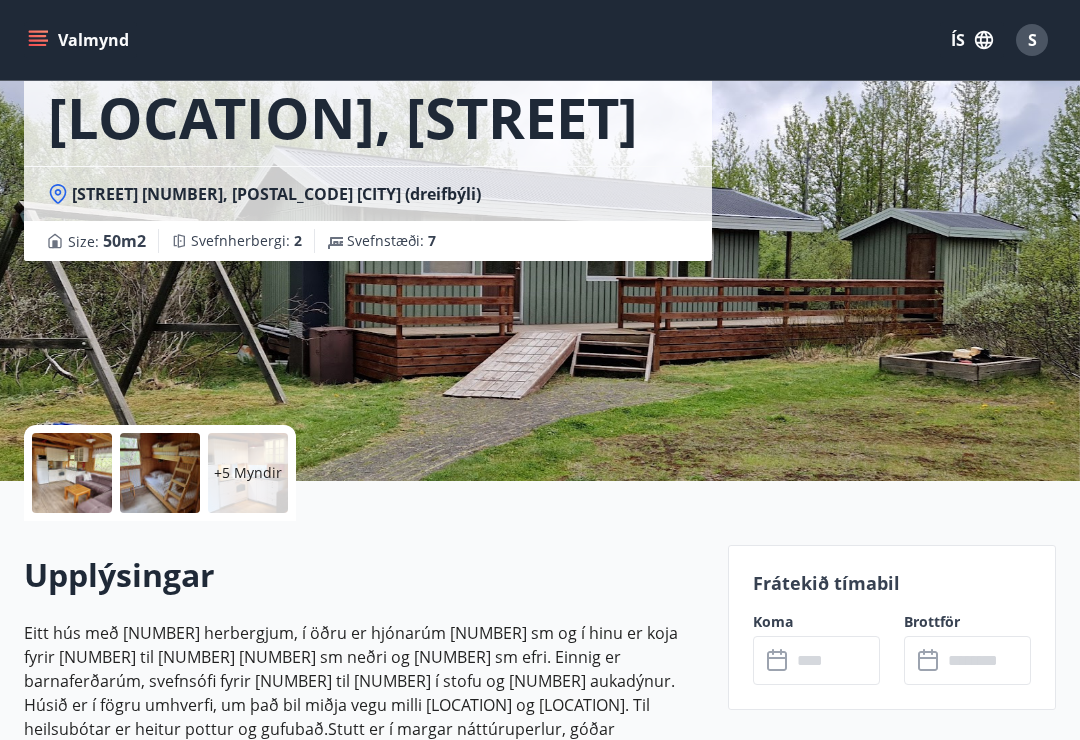 scroll, scrollTop: 0, scrollLeft: 0, axis: both 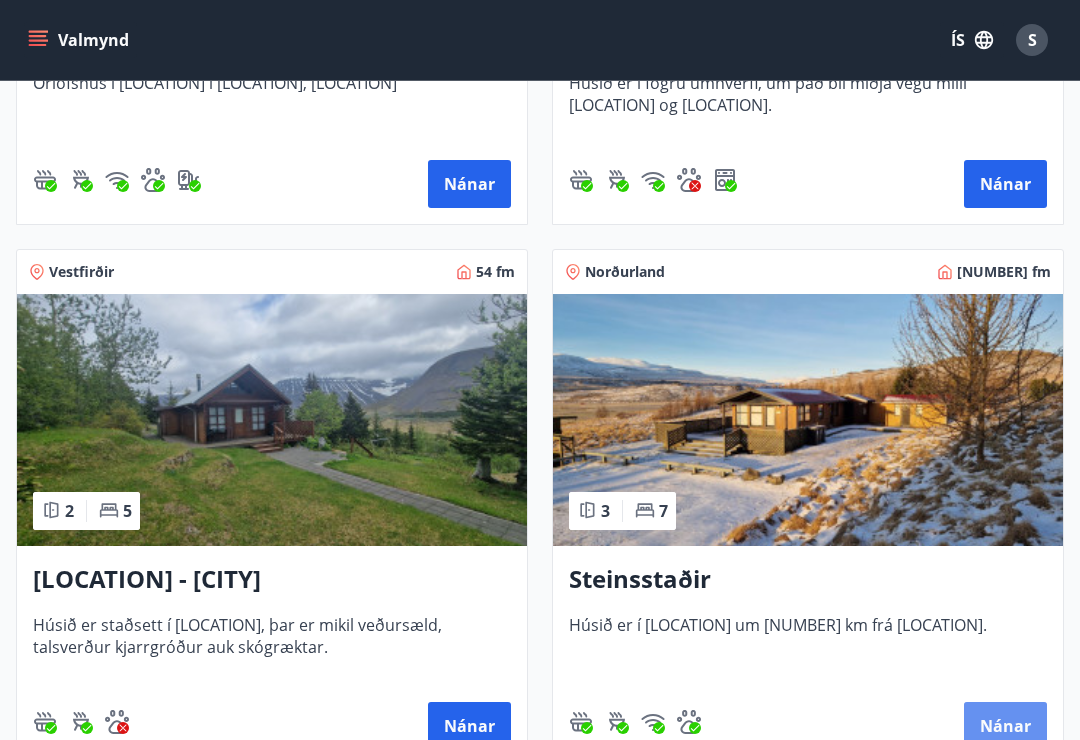 click on "Nánar" at bounding box center (1005, 726) 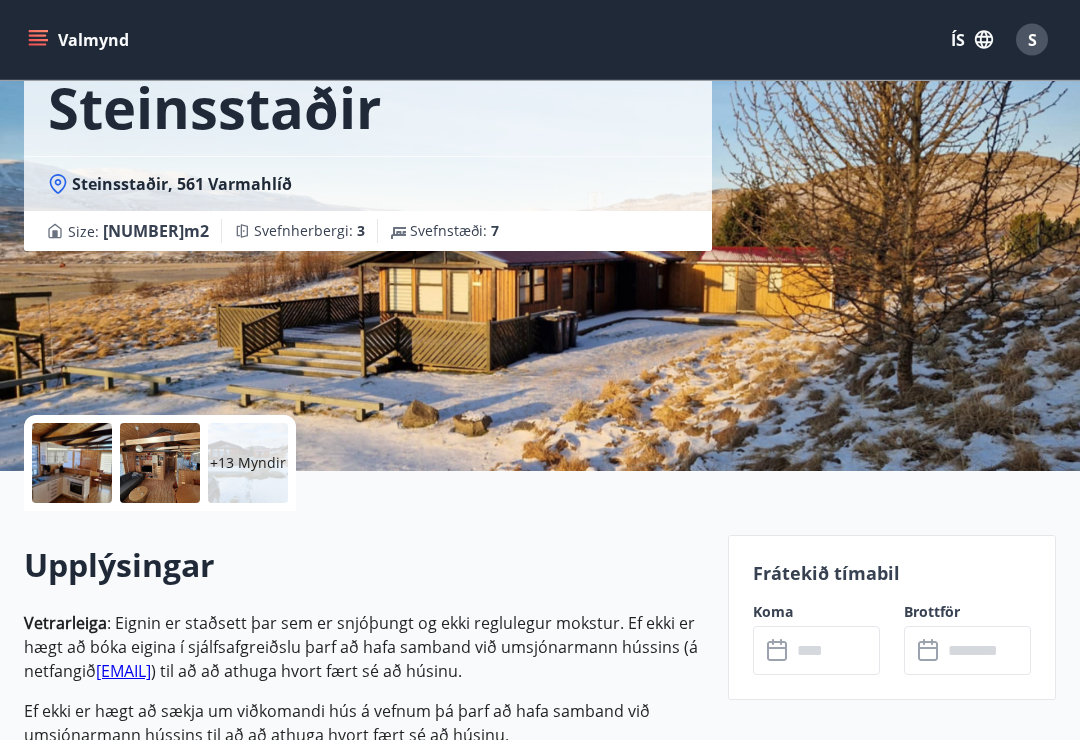 scroll, scrollTop: 129, scrollLeft: 0, axis: vertical 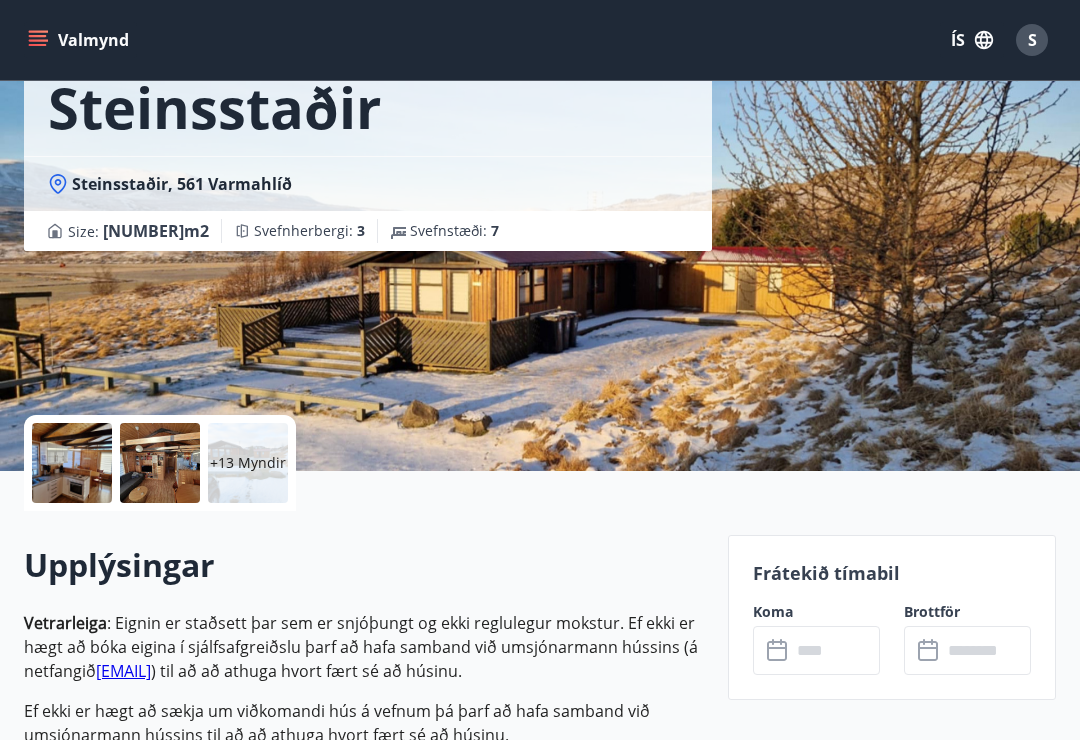 click at bounding box center [835, 650] 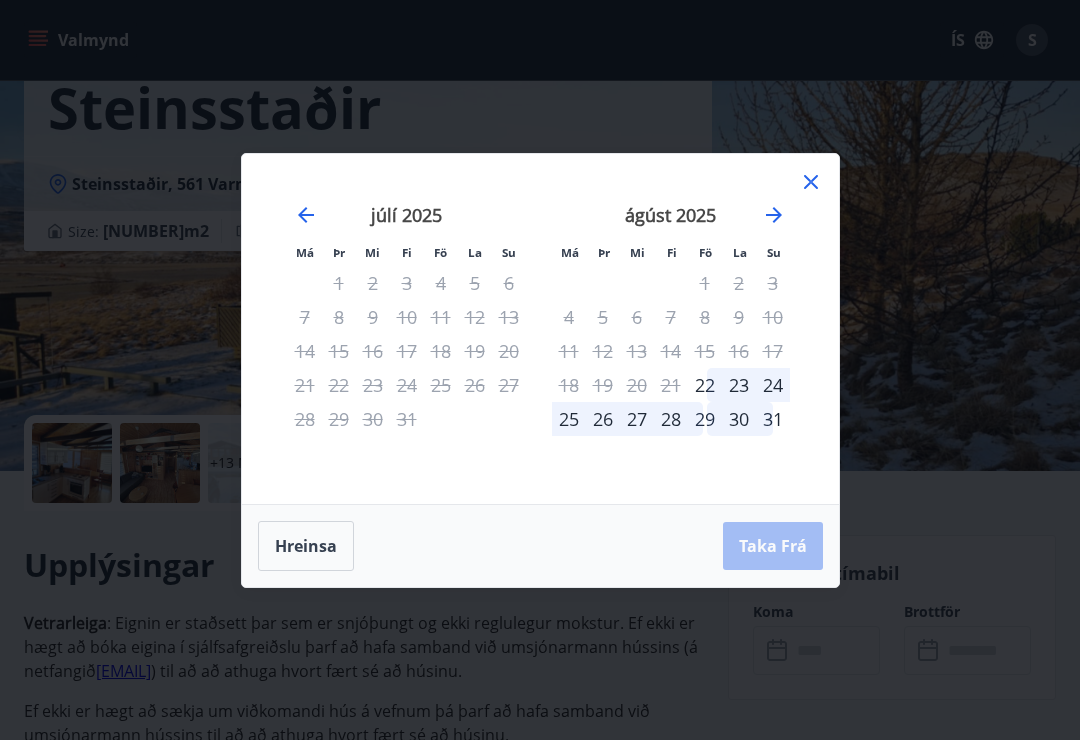 click 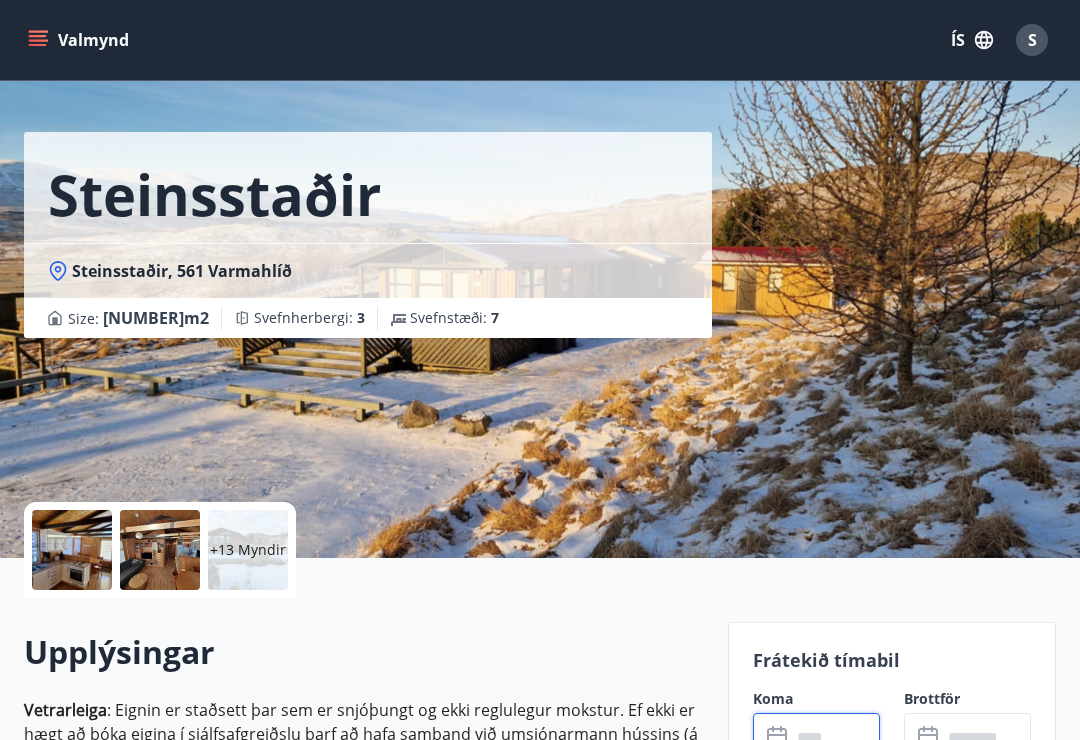 scroll, scrollTop: 0, scrollLeft: 0, axis: both 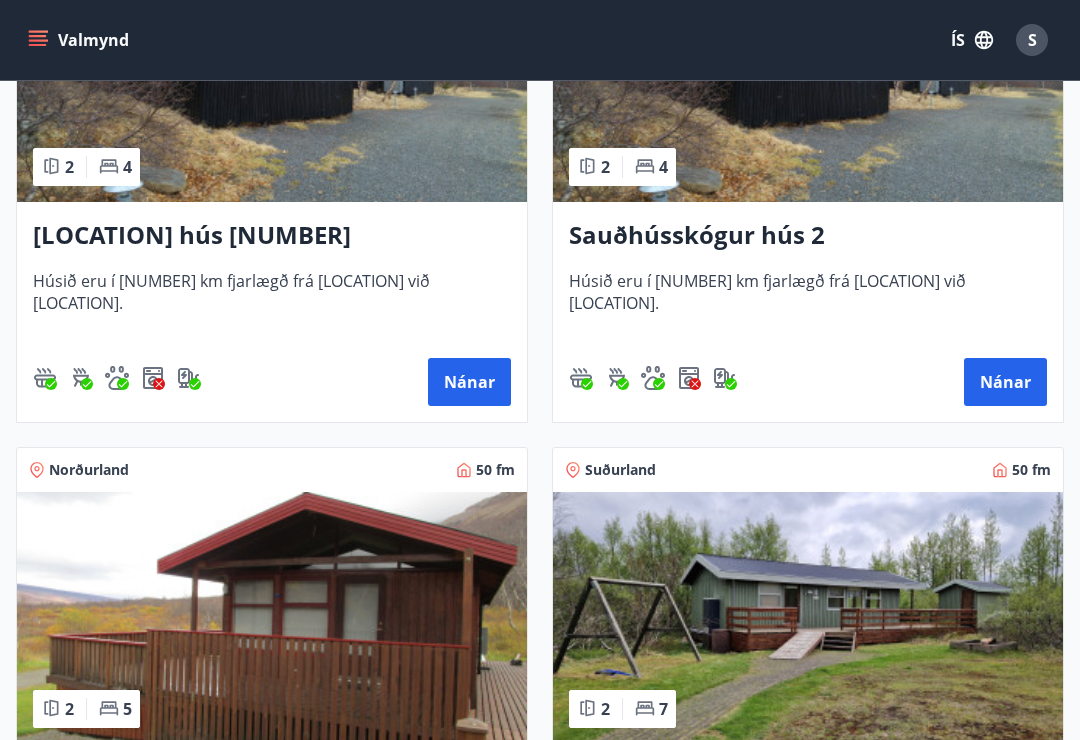click on "Nánar" at bounding box center [1005, 382] 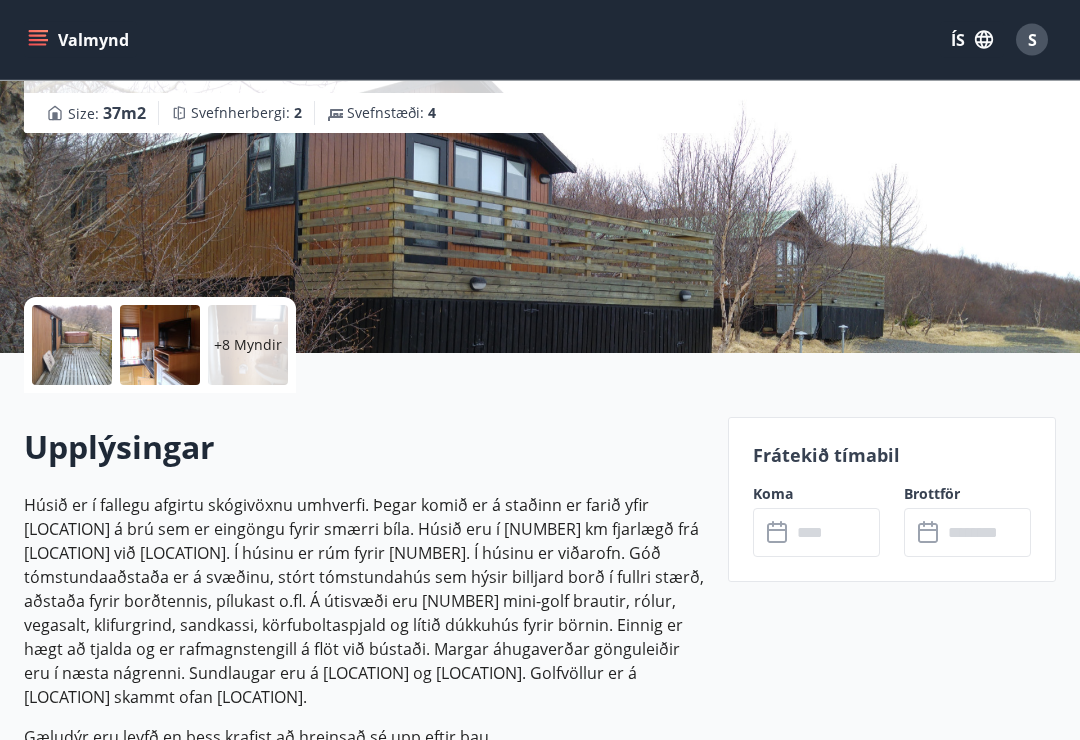 scroll, scrollTop: 247, scrollLeft: 0, axis: vertical 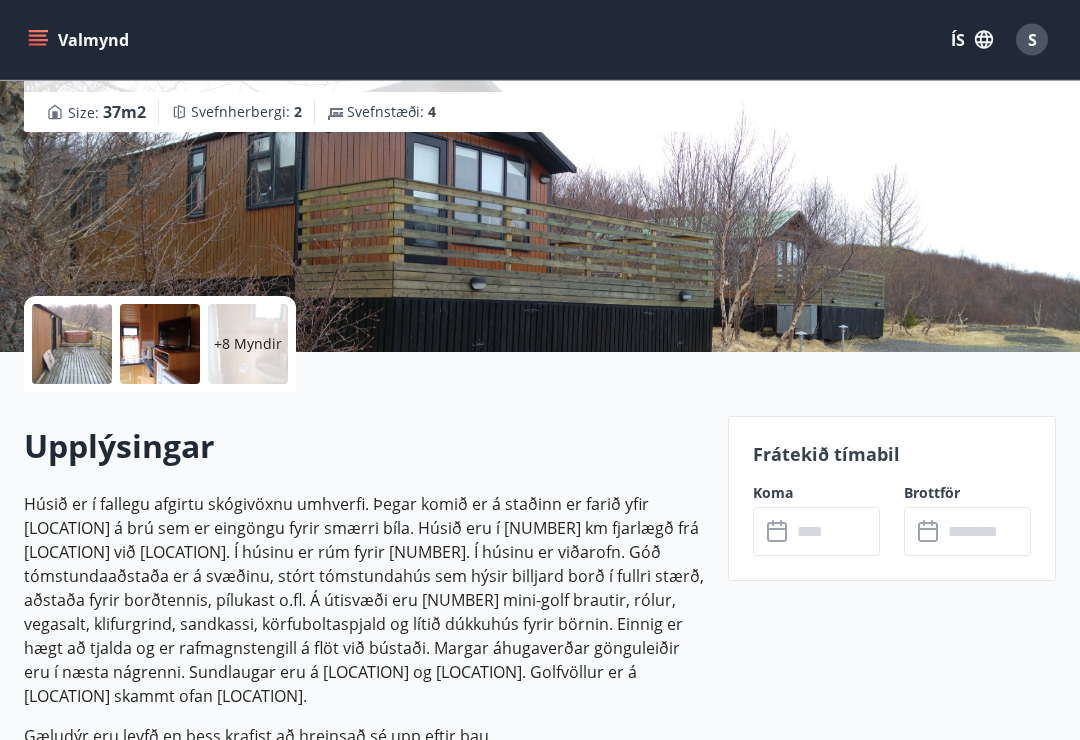 click at bounding box center [835, 532] 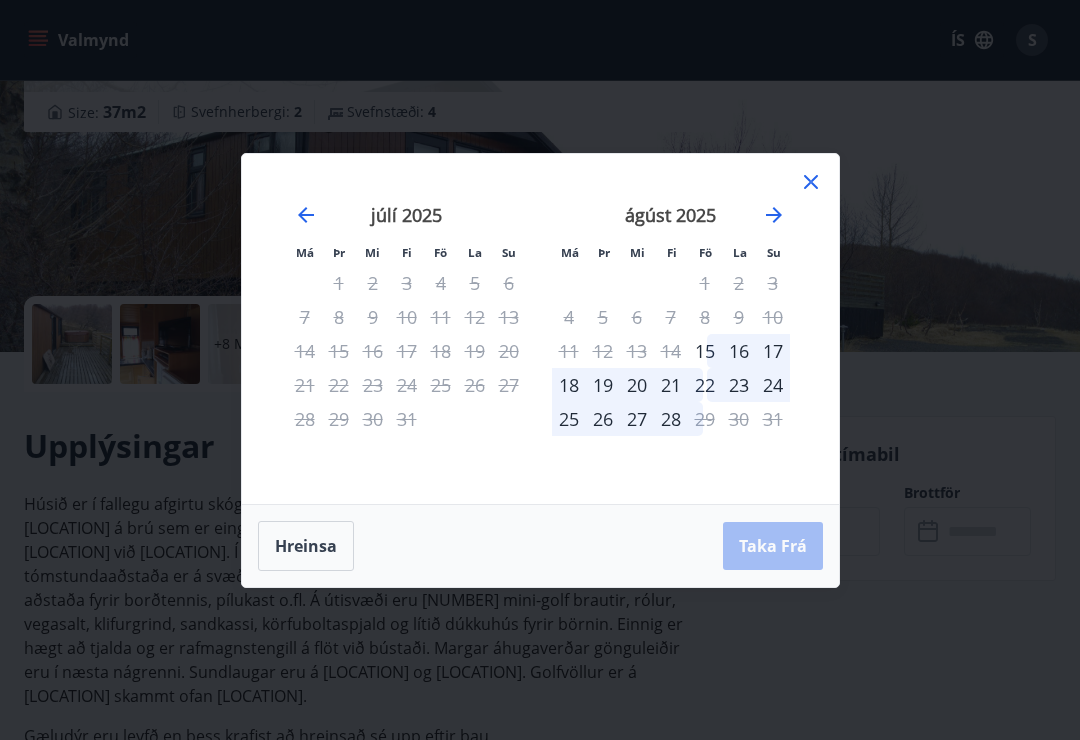 click 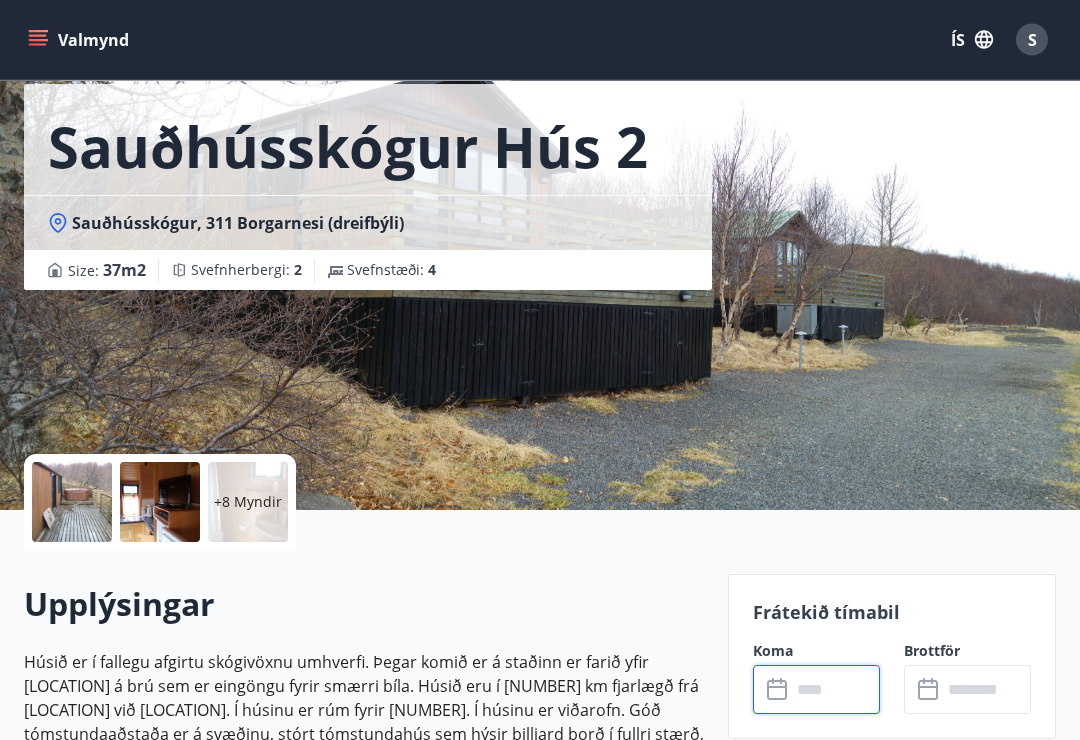 scroll, scrollTop: 0, scrollLeft: 0, axis: both 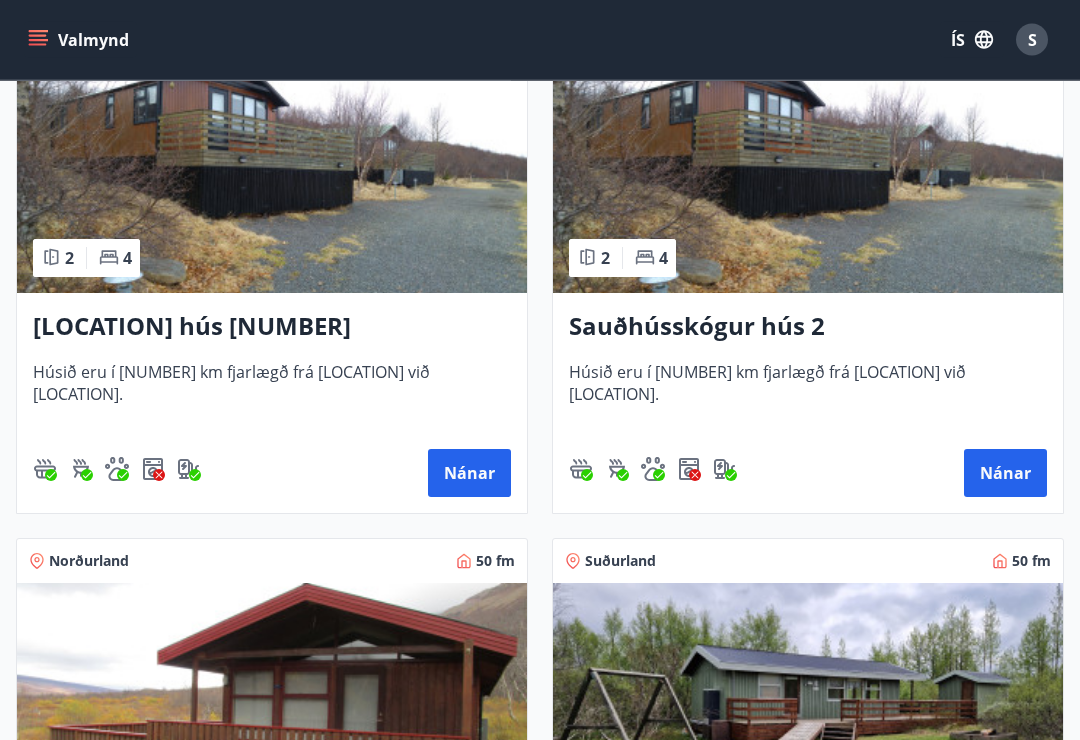 click on "Nánar" at bounding box center [469, 474] 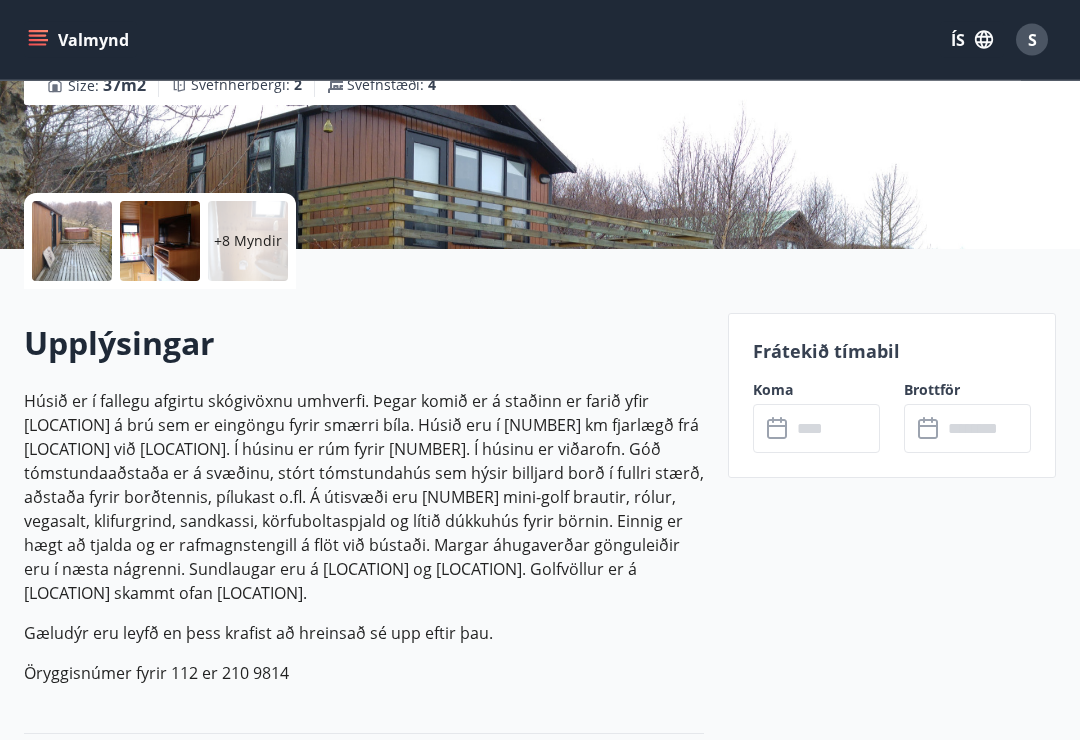 scroll, scrollTop: 416, scrollLeft: 0, axis: vertical 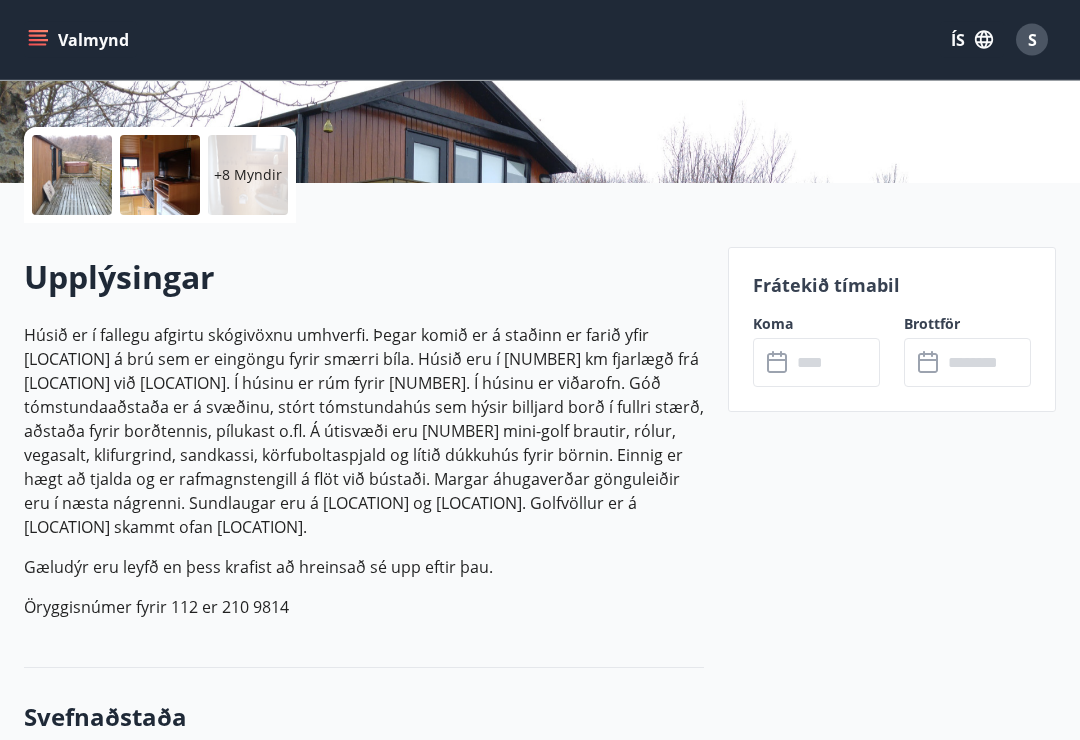 click at bounding box center (835, 363) 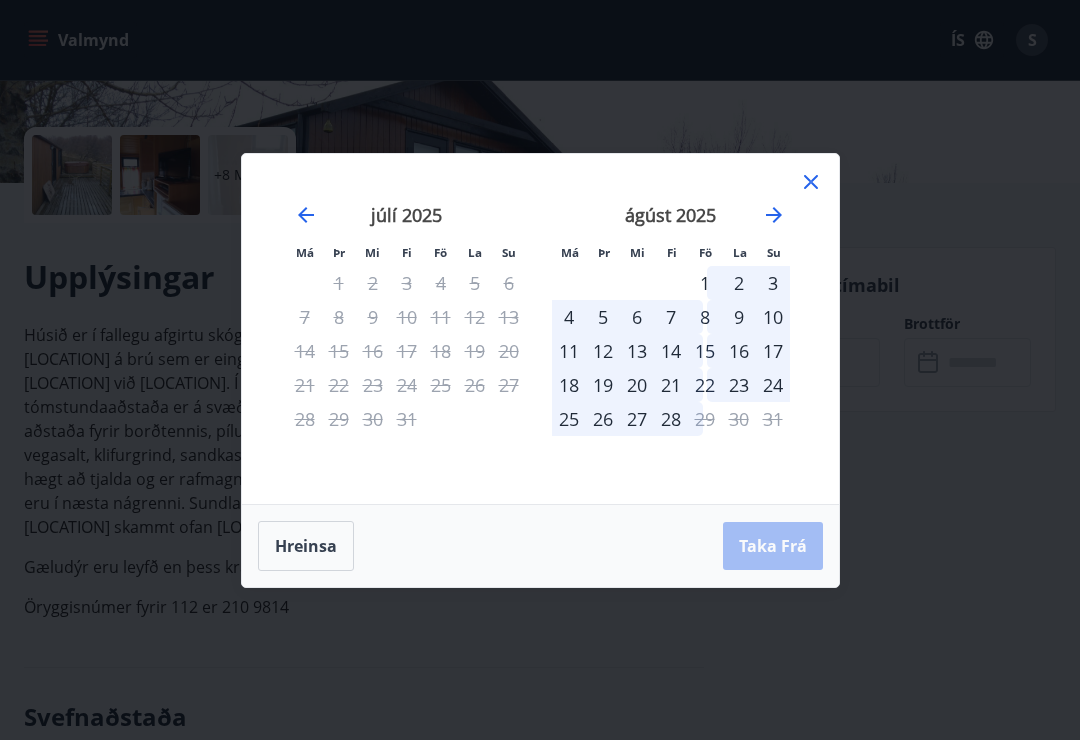 click 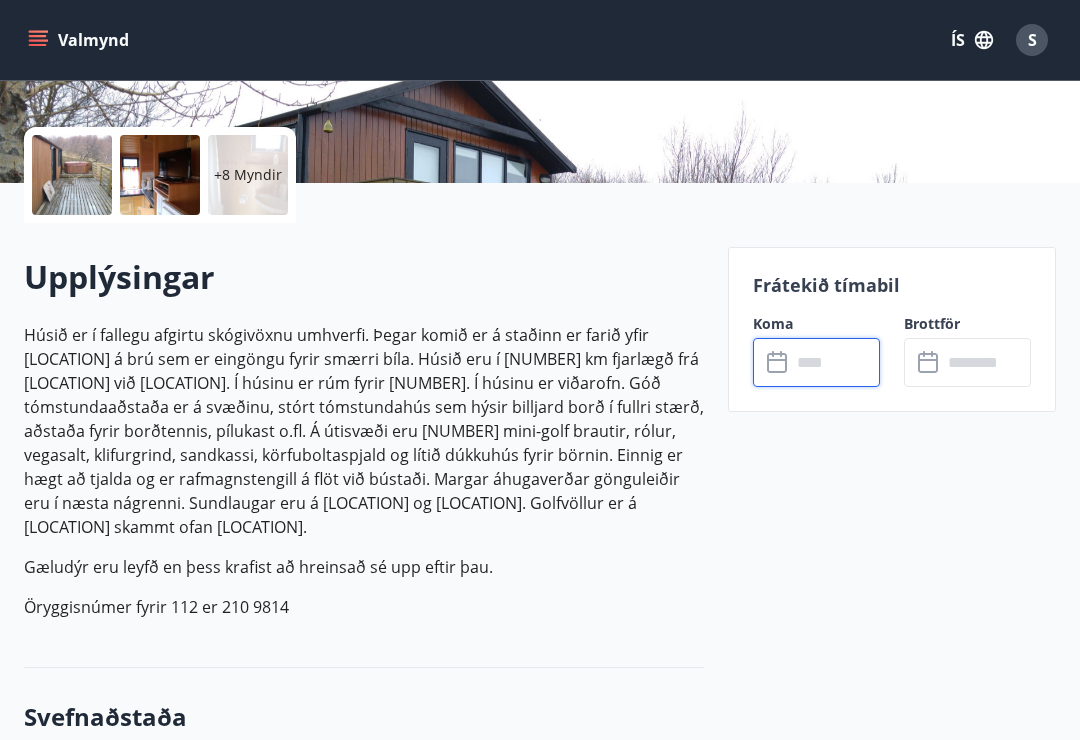 click on "Frátekið tímabil Koma ​ ​ Brottför ​ ​" at bounding box center (892, 1880) 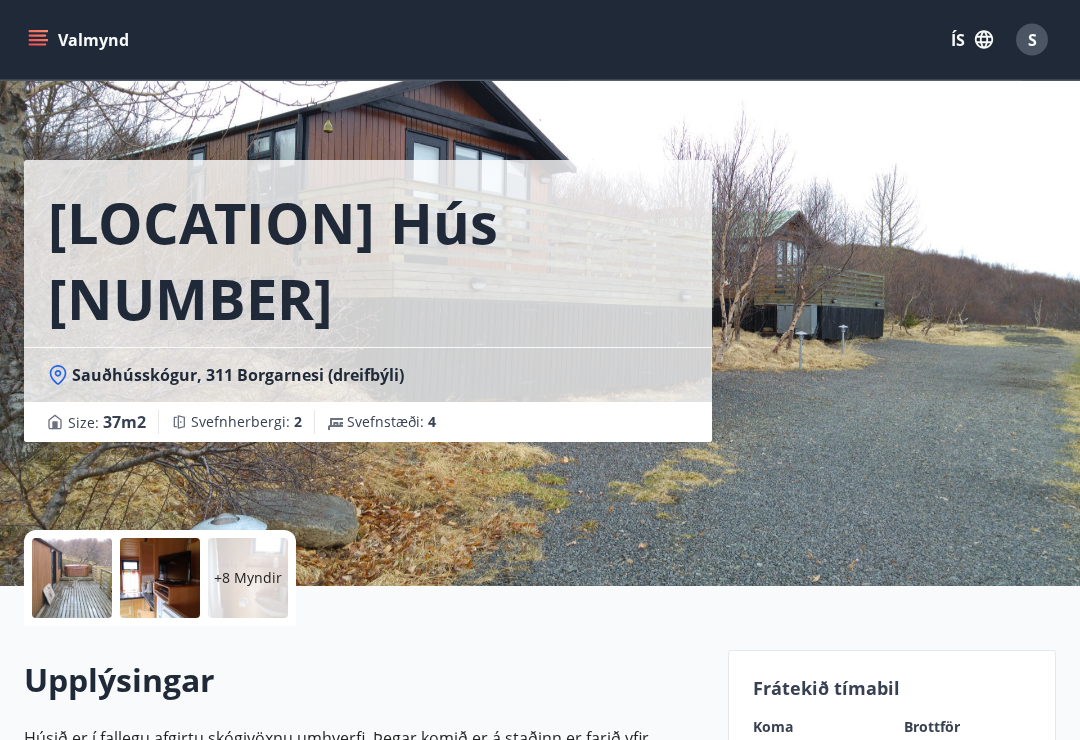 scroll, scrollTop: 0, scrollLeft: 0, axis: both 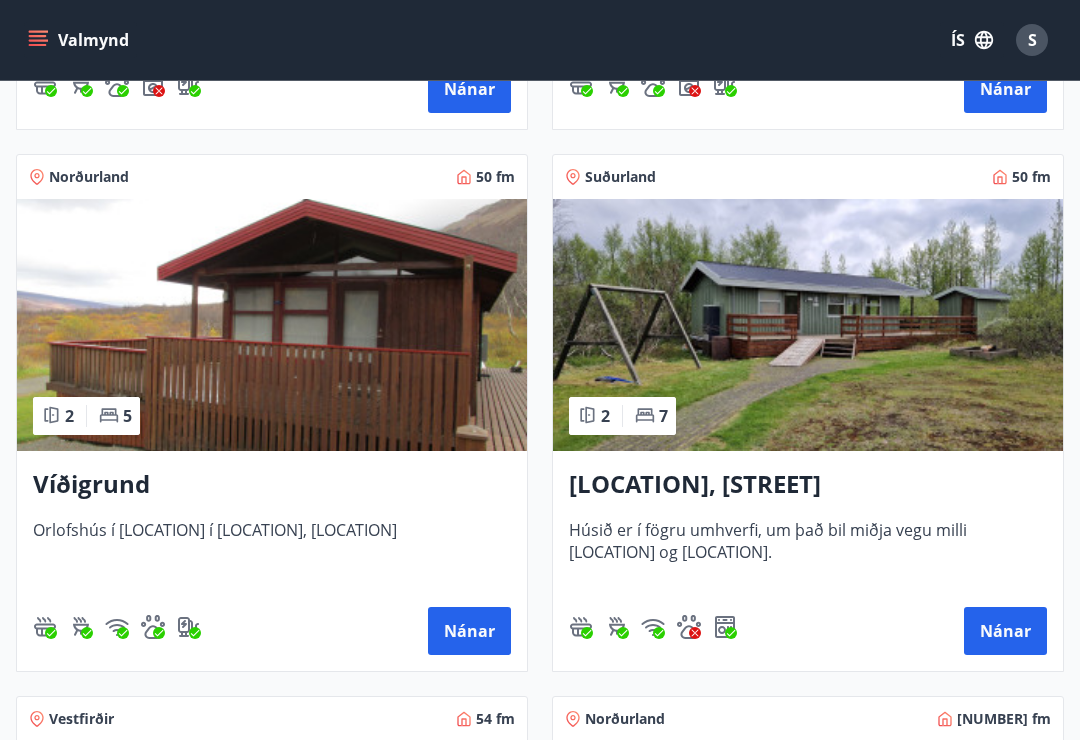 click on "Nánar" at bounding box center [469, 631] 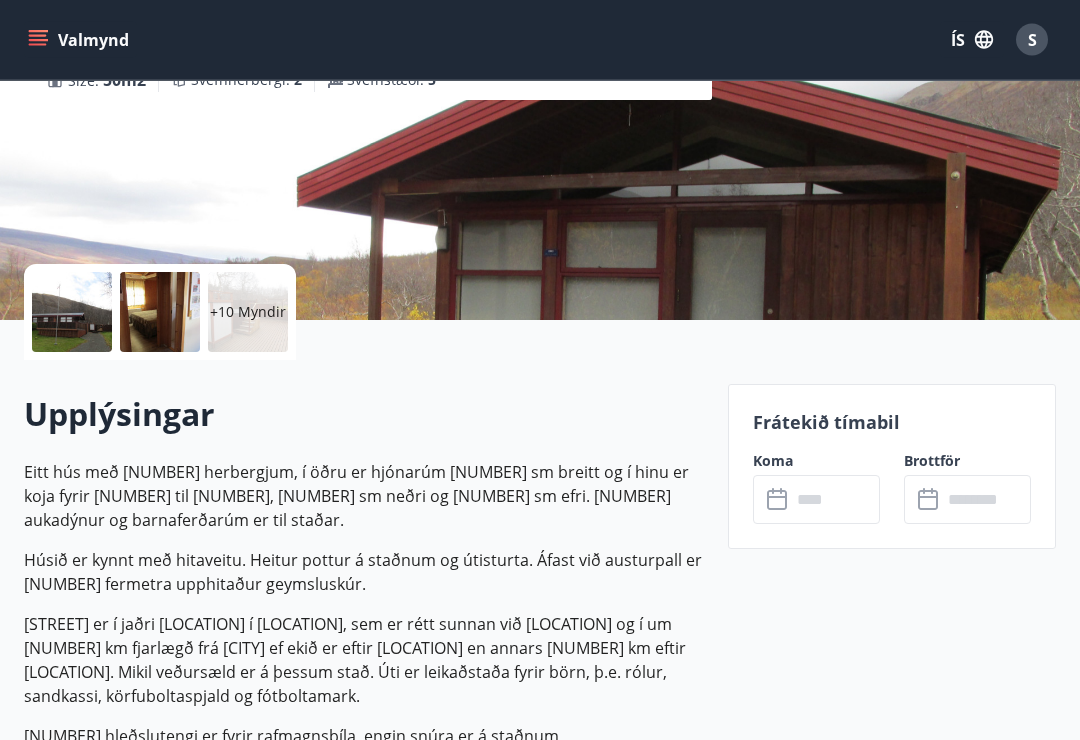 scroll, scrollTop: 319, scrollLeft: 0, axis: vertical 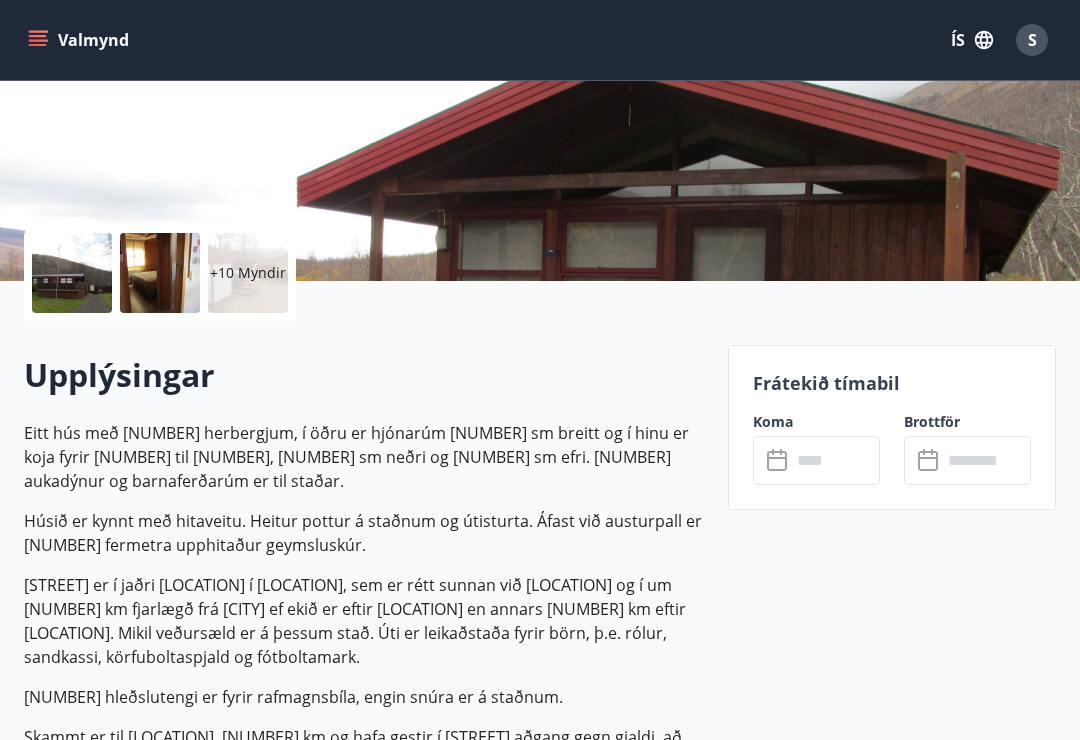 click 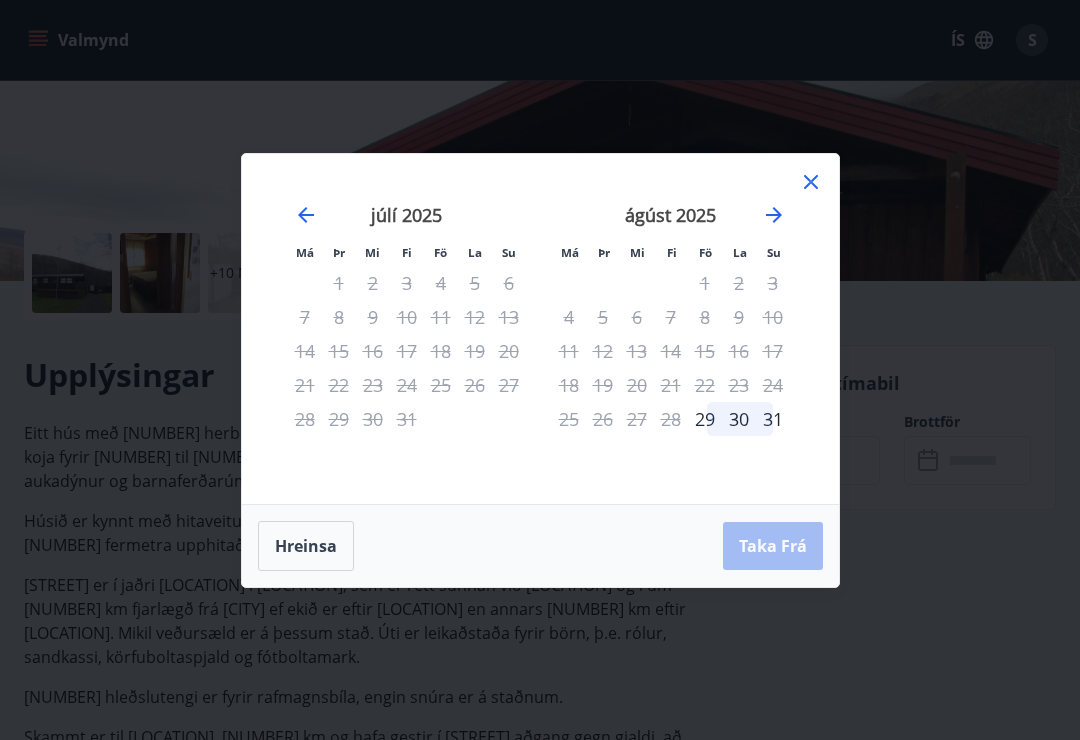 scroll, scrollTop: 320, scrollLeft: 0, axis: vertical 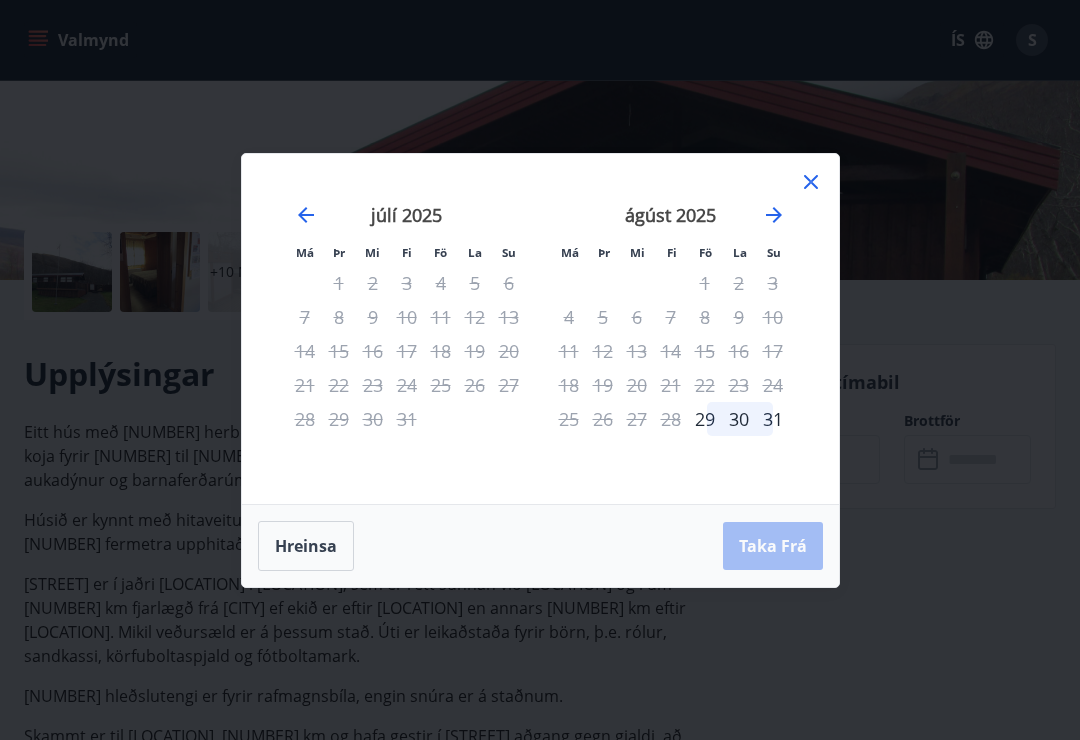 click 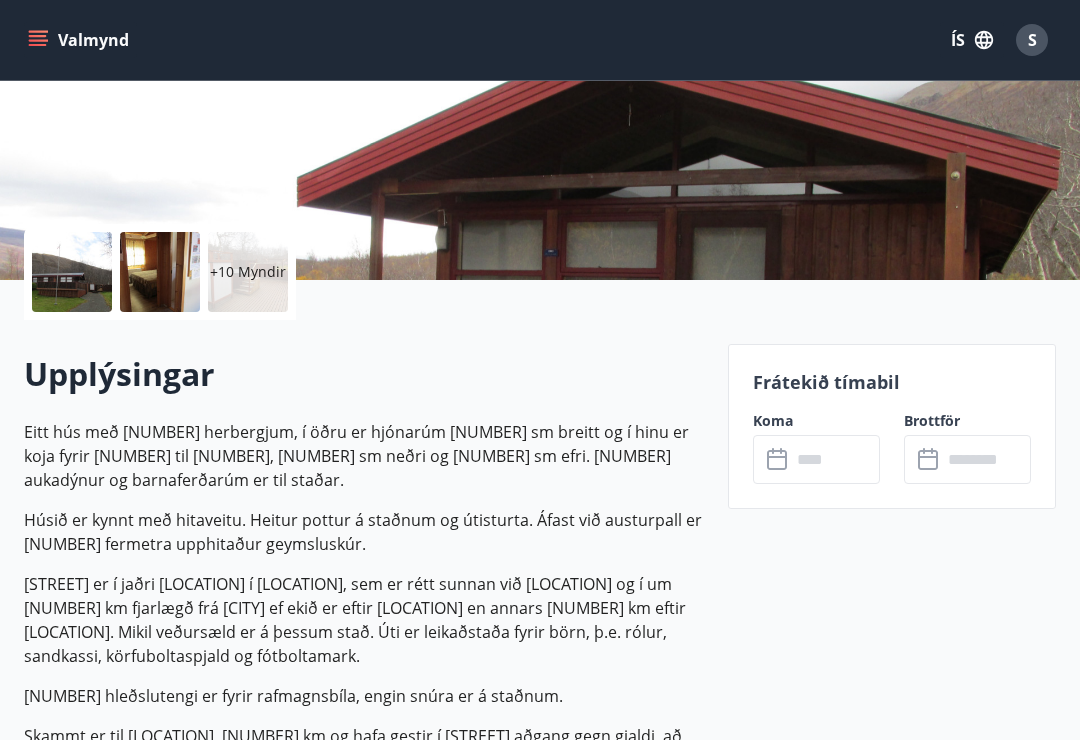 click on "Valmynd" at bounding box center [80, 40] 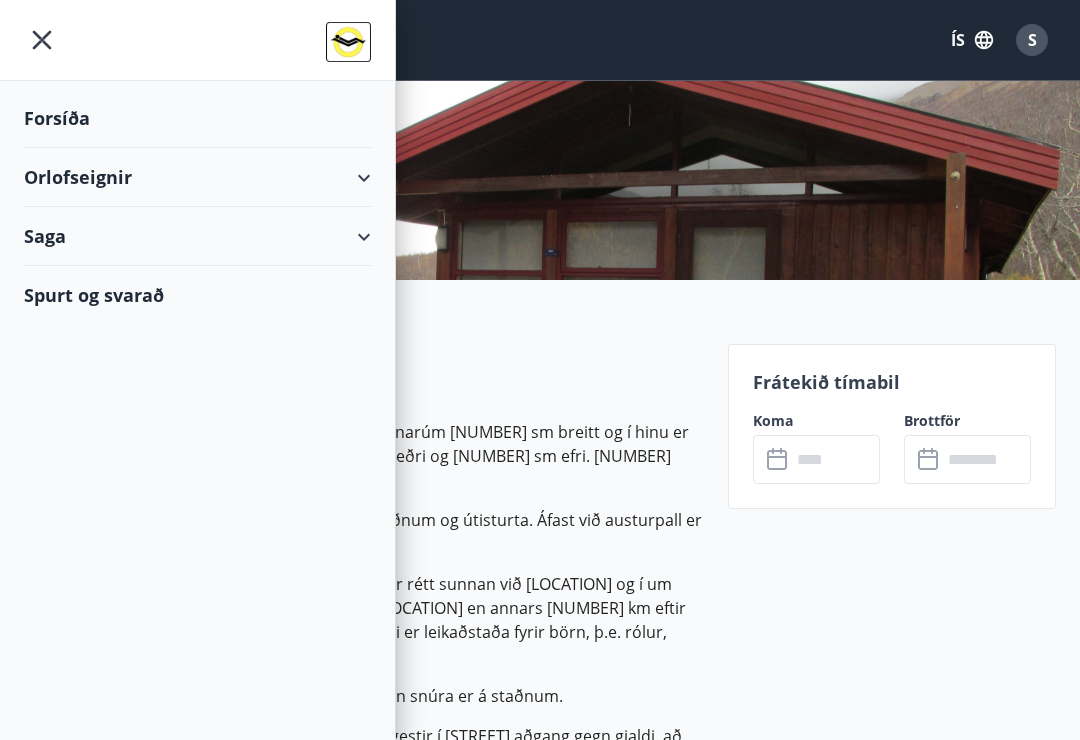 click on "Orlofseignir" at bounding box center [197, 177] 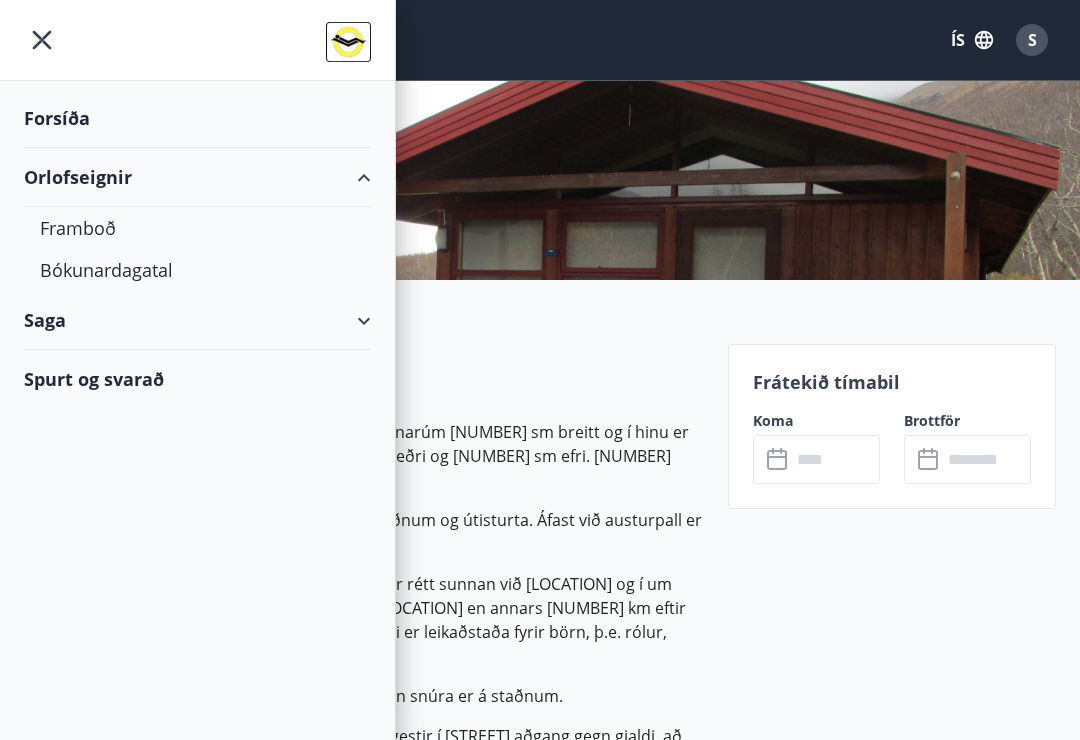 click on "Bókunardagatal" at bounding box center [197, 270] 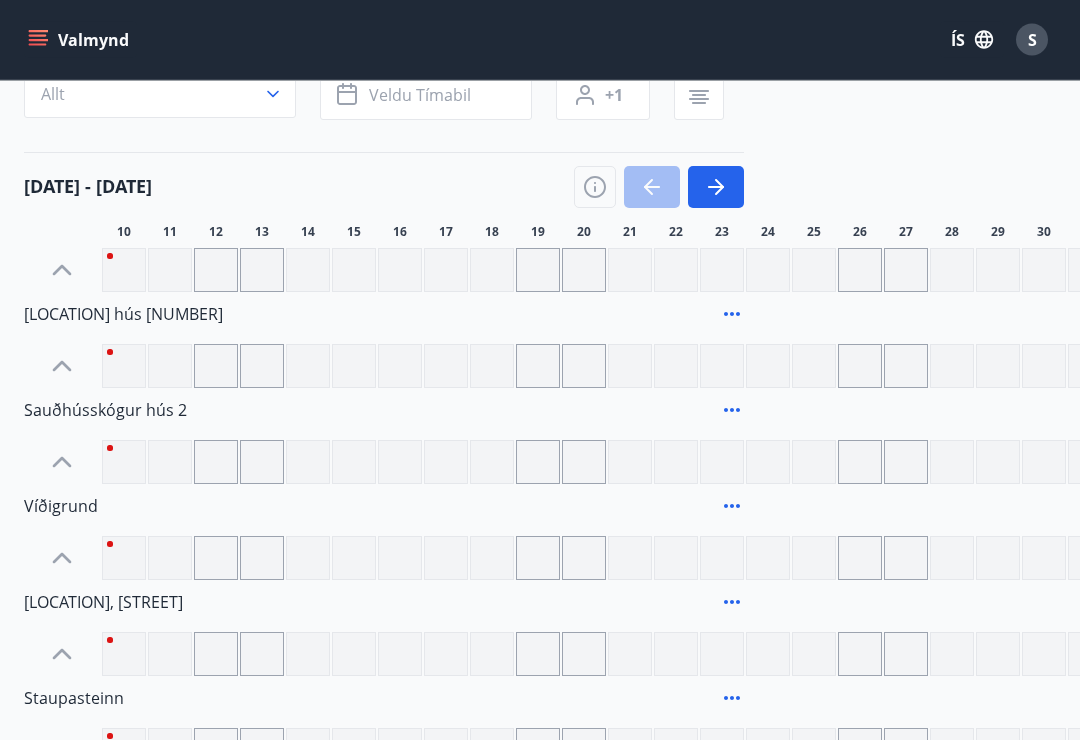 scroll, scrollTop: 0, scrollLeft: 0, axis: both 